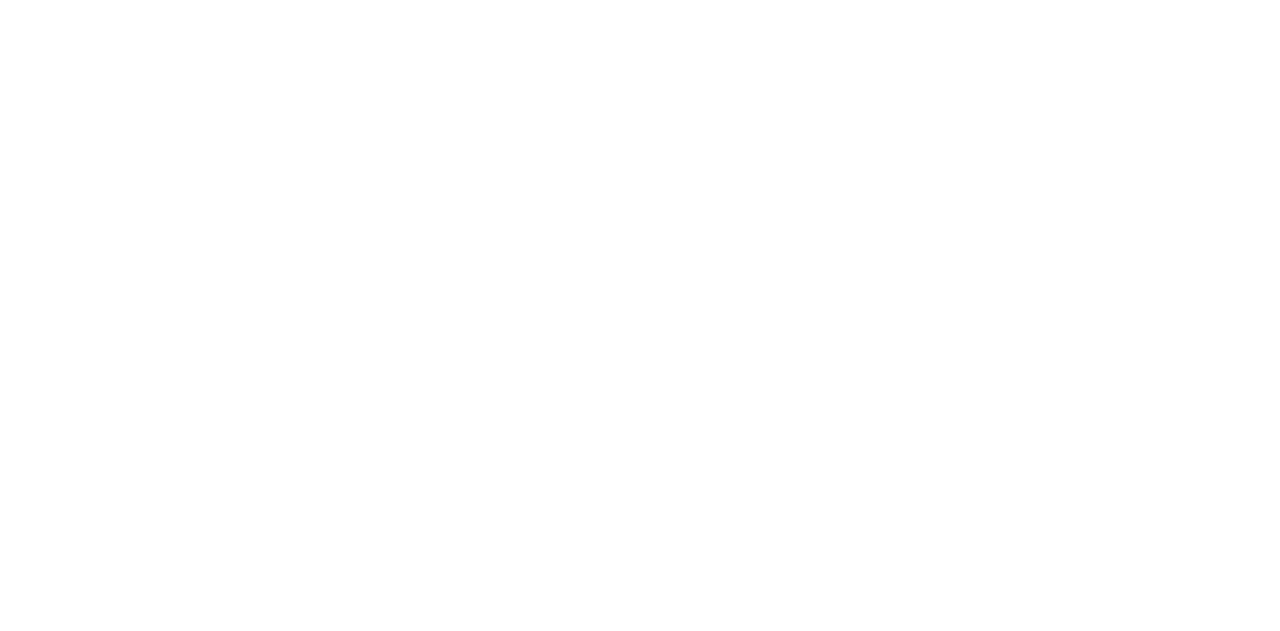 scroll, scrollTop: 0, scrollLeft: 0, axis: both 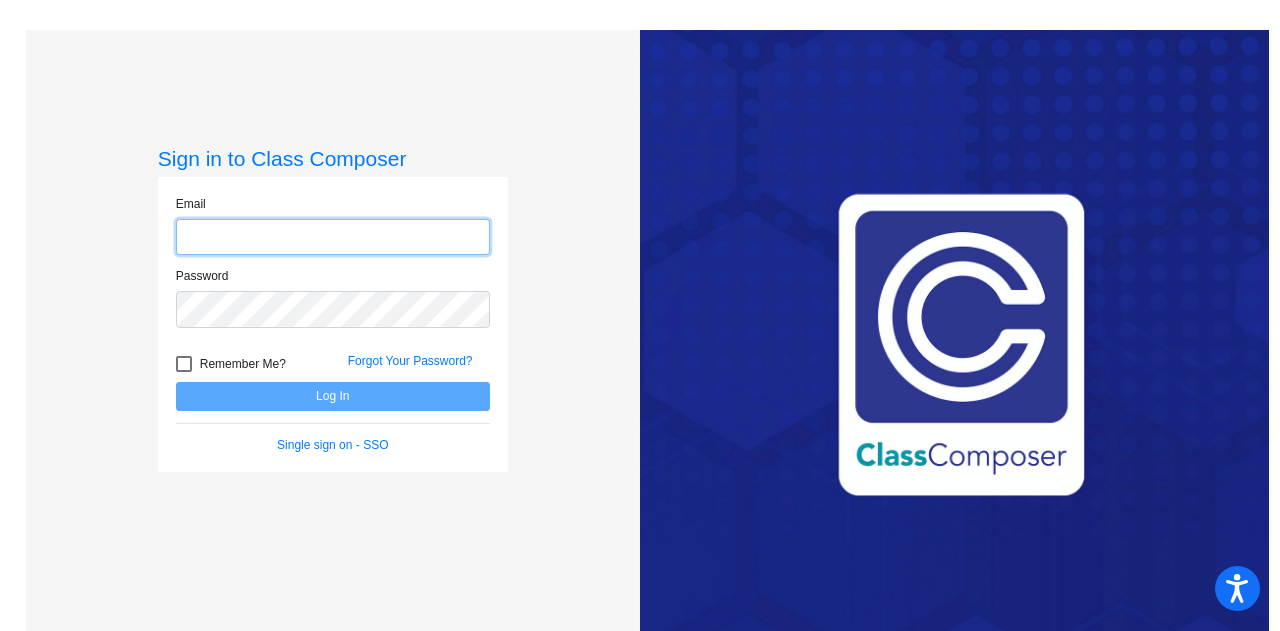 type on "[EMAIL]" 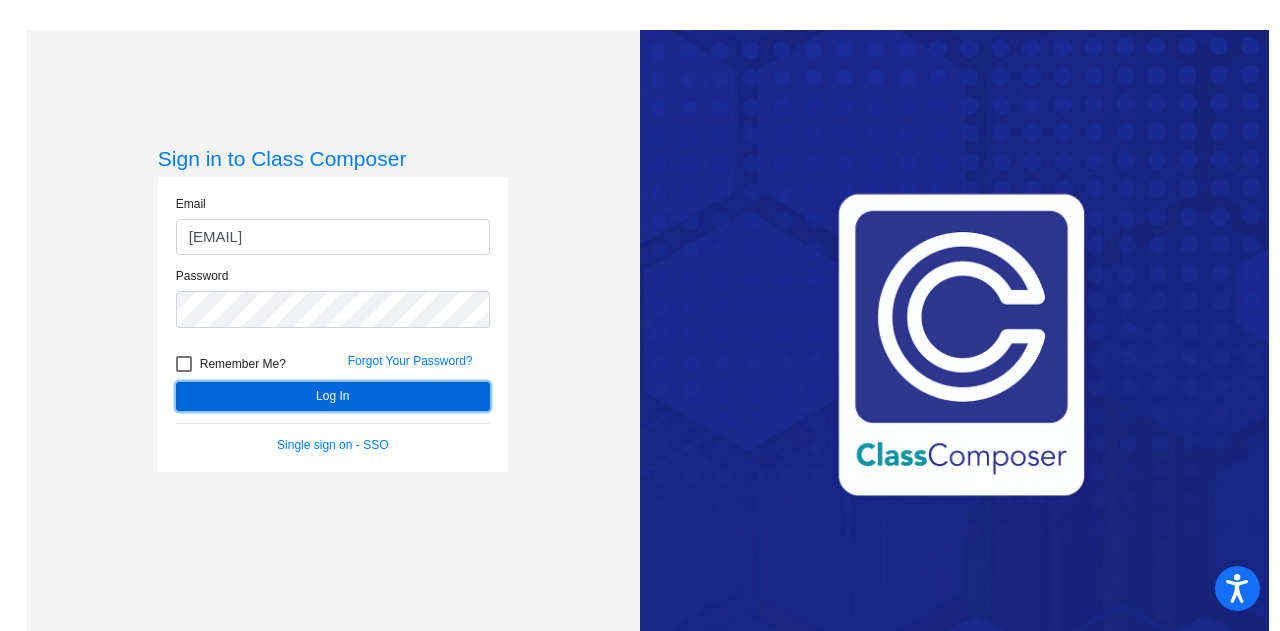 click on "Log In" 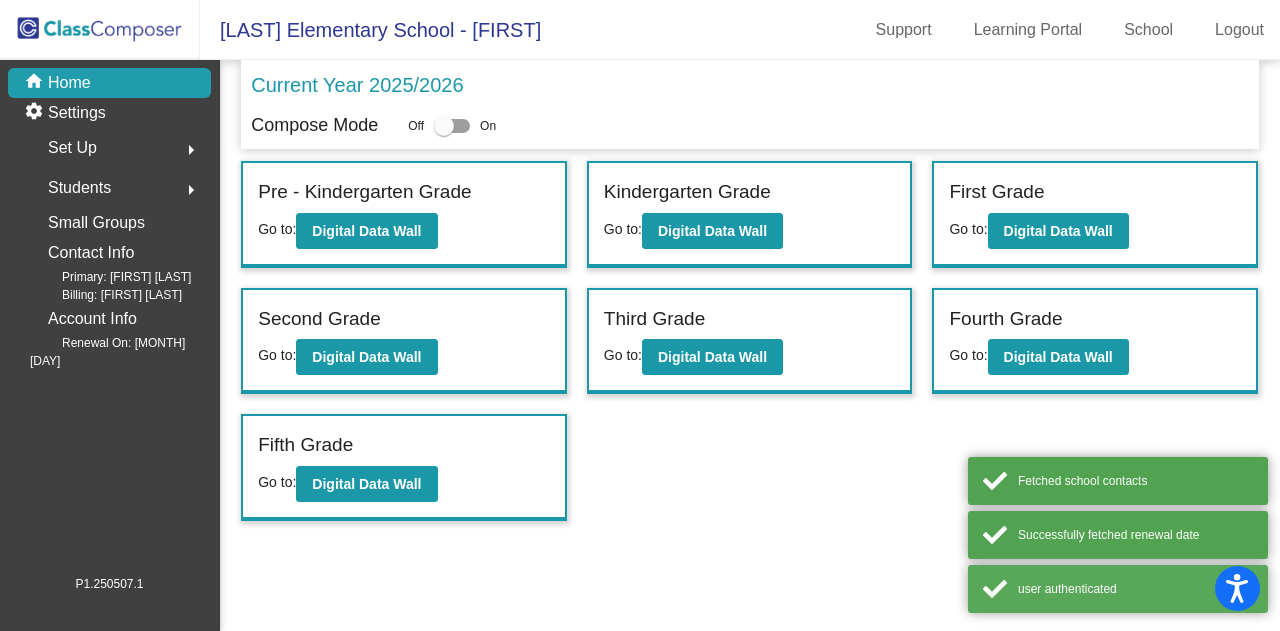 click on "Students  arrow_right" 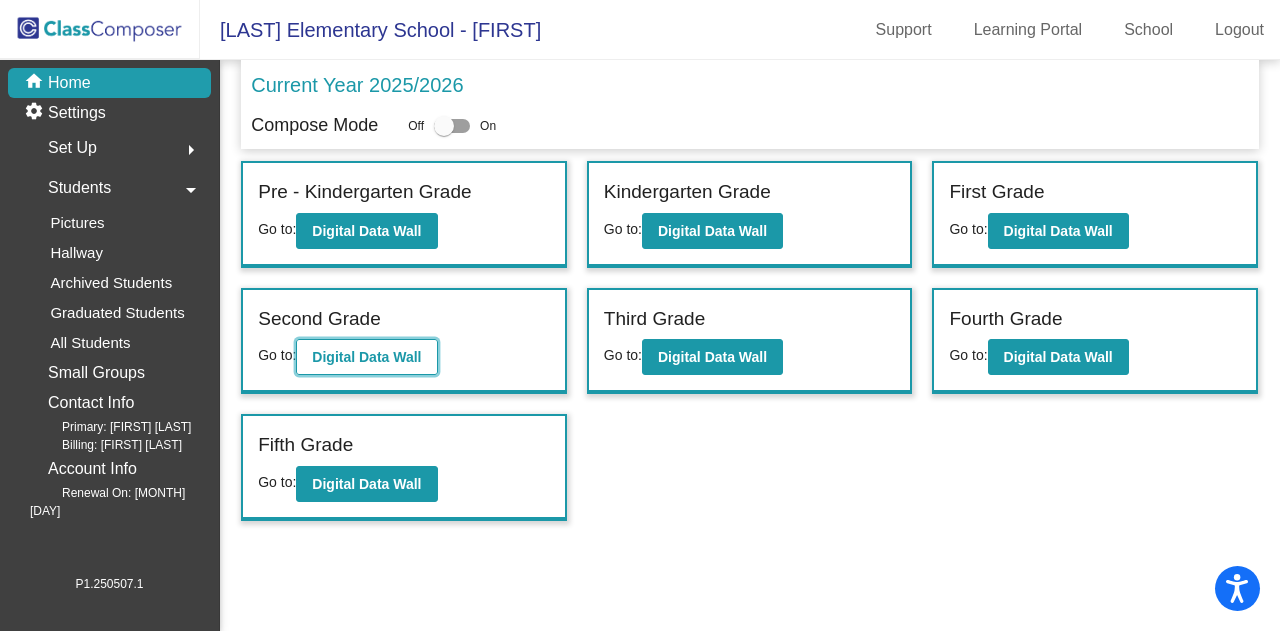 click on "Digital Data Wall" 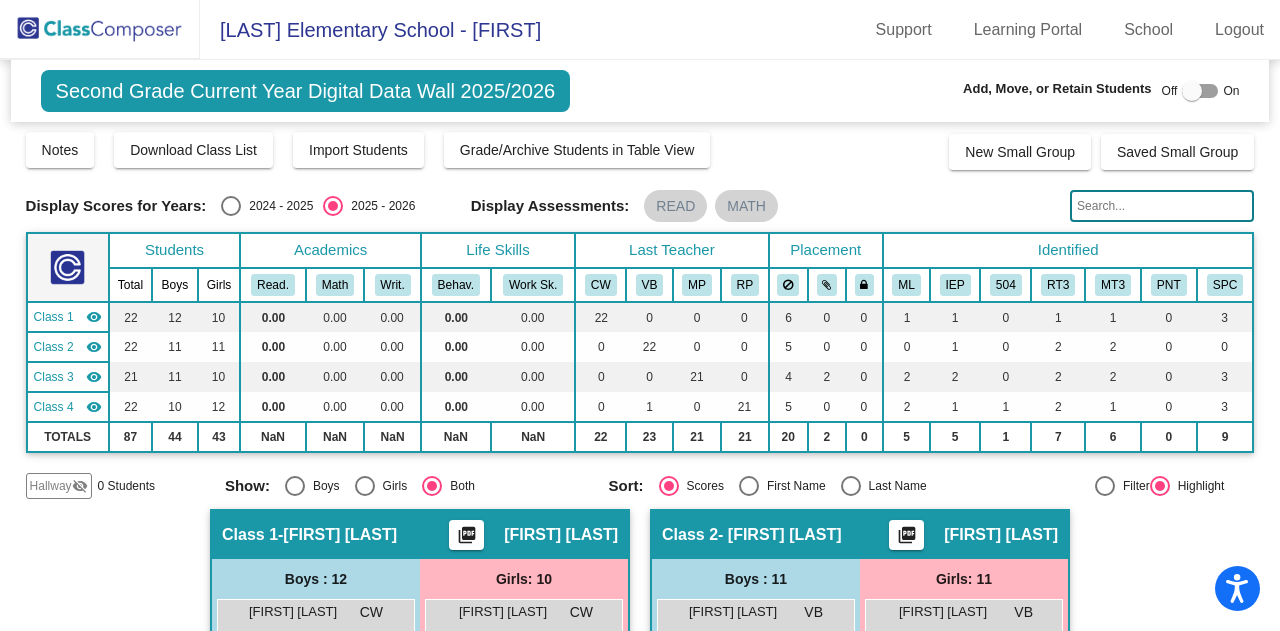 scroll, scrollTop: 0, scrollLeft: 0, axis: both 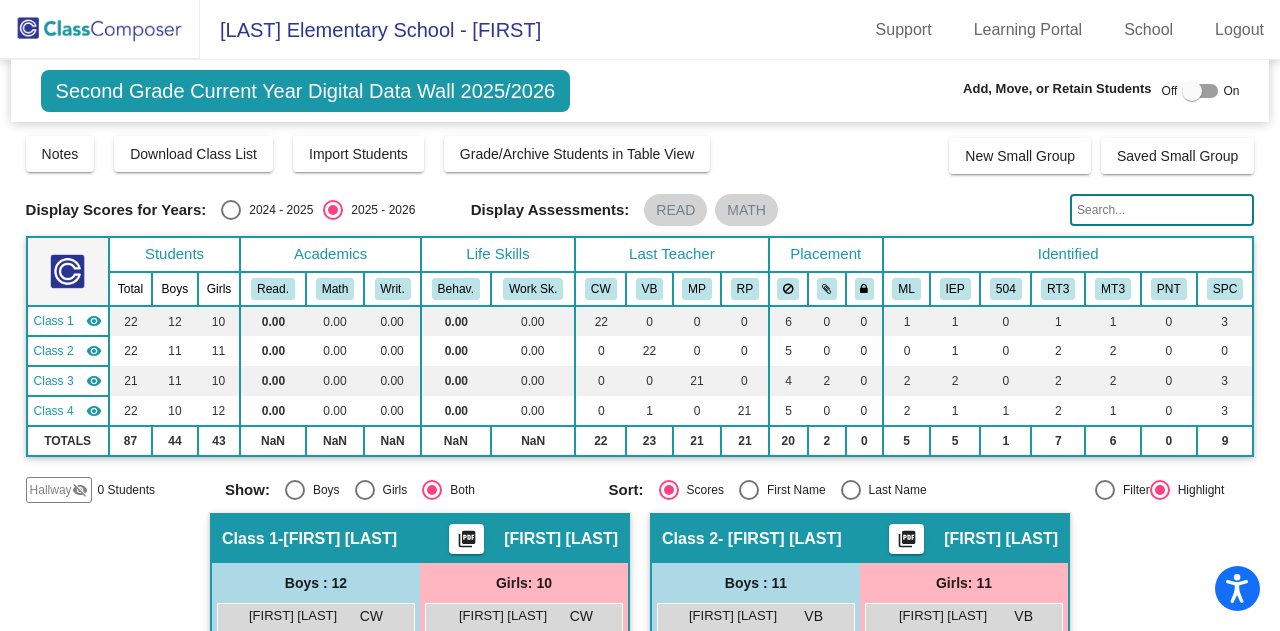 click at bounding box center (1192, 91) 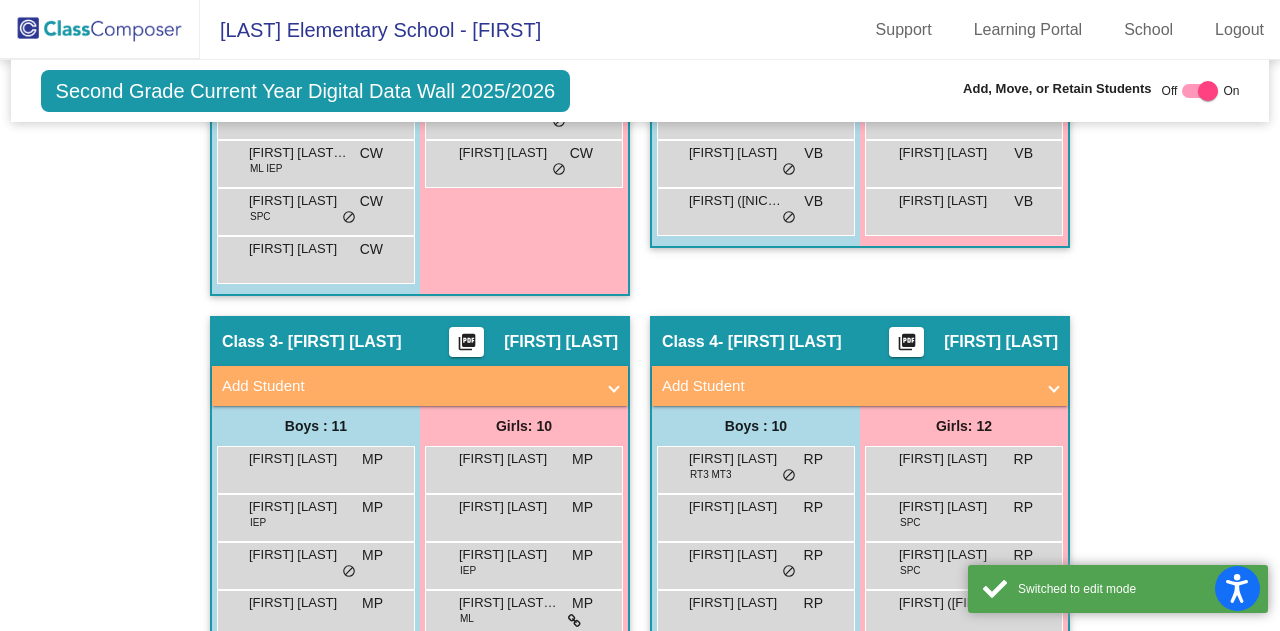 scroll, scrollTop: 1100, scrollLeft: 0, axis: vertical 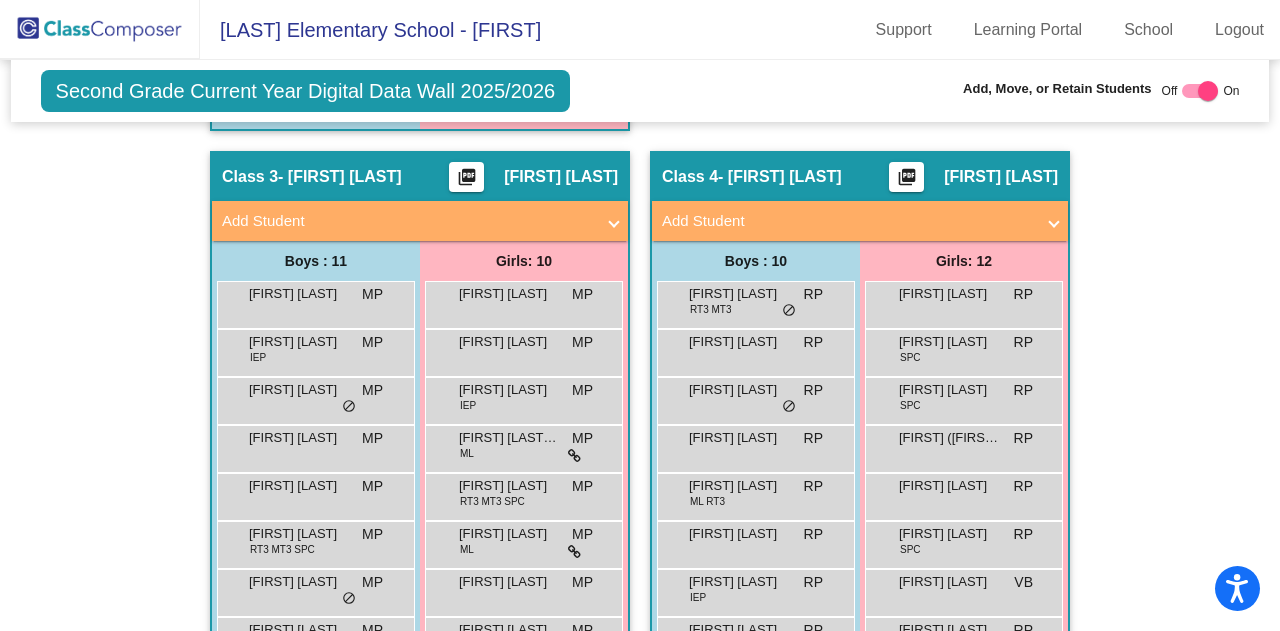 click on "Add Student" at bounding box center (420, 221) 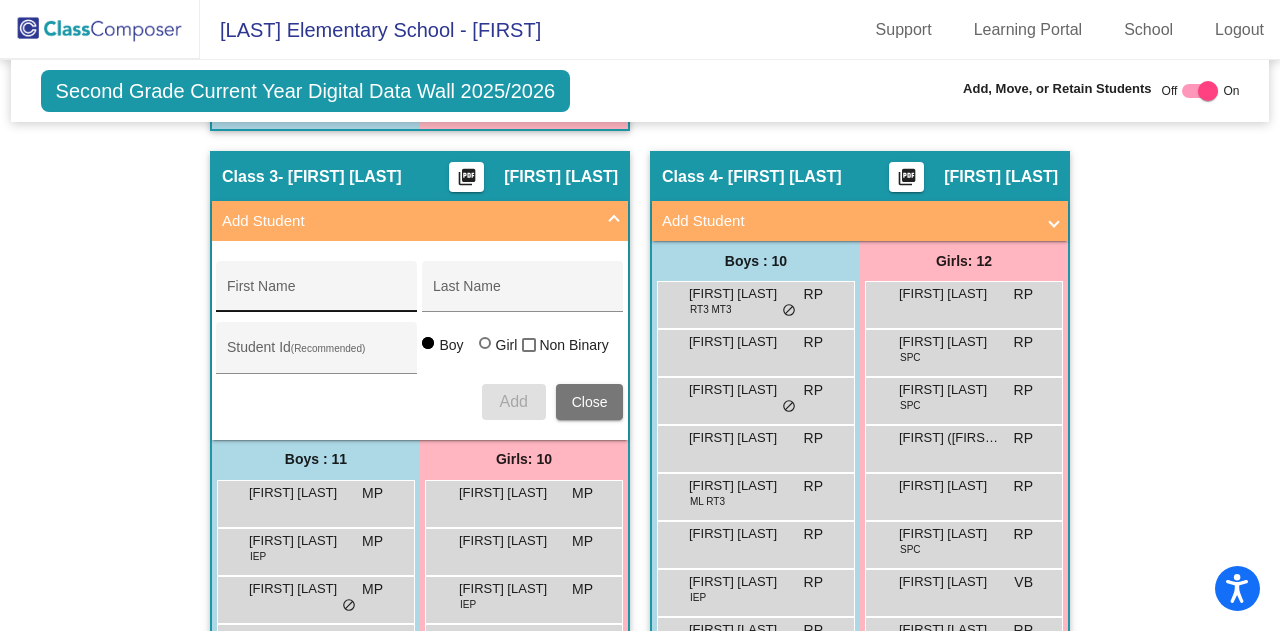 click on "First Name" at bounding box center [317, 292] 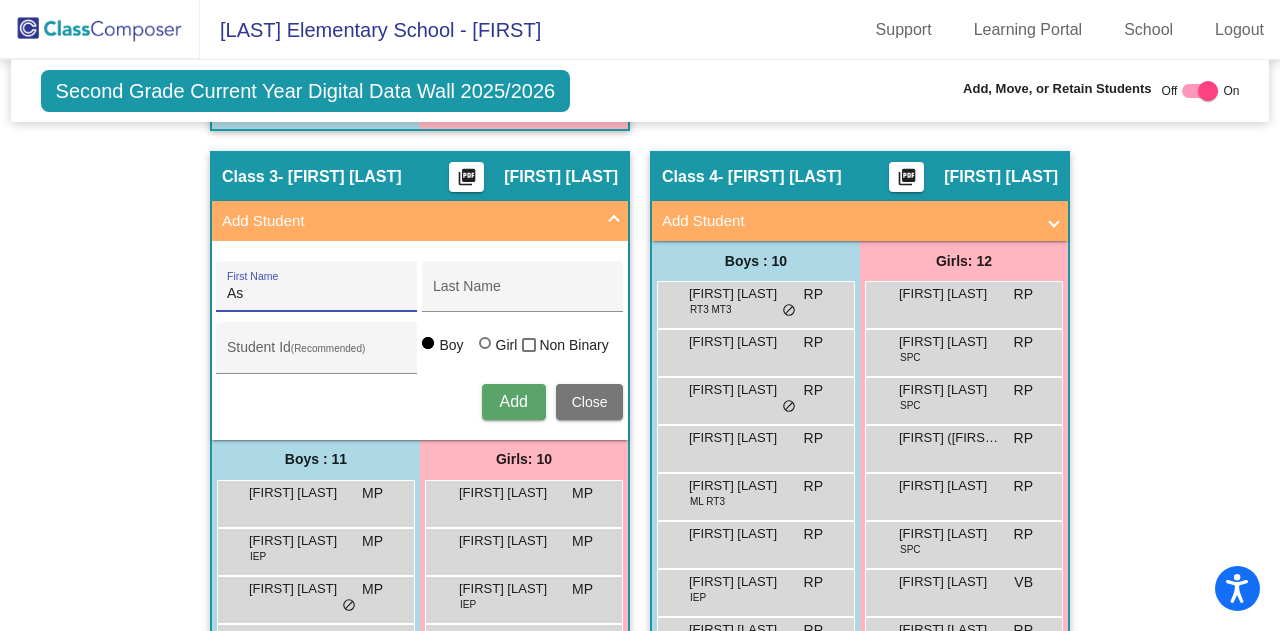 type on "A" 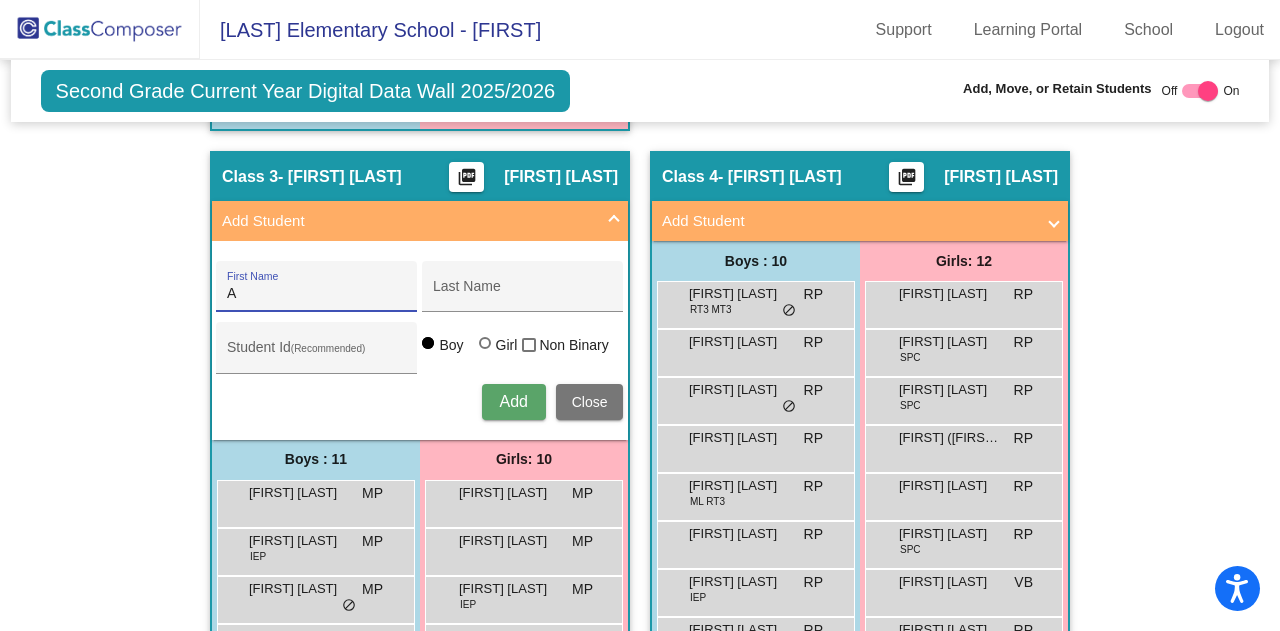 type 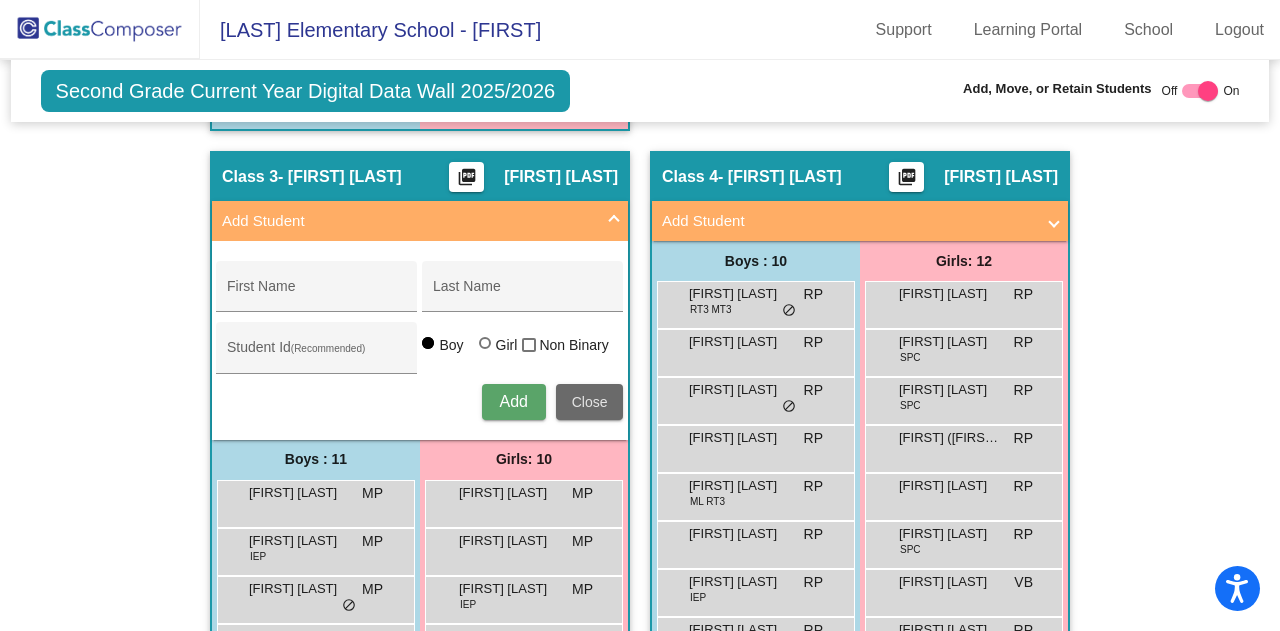click on "Close" at bounding box center [590, 402] 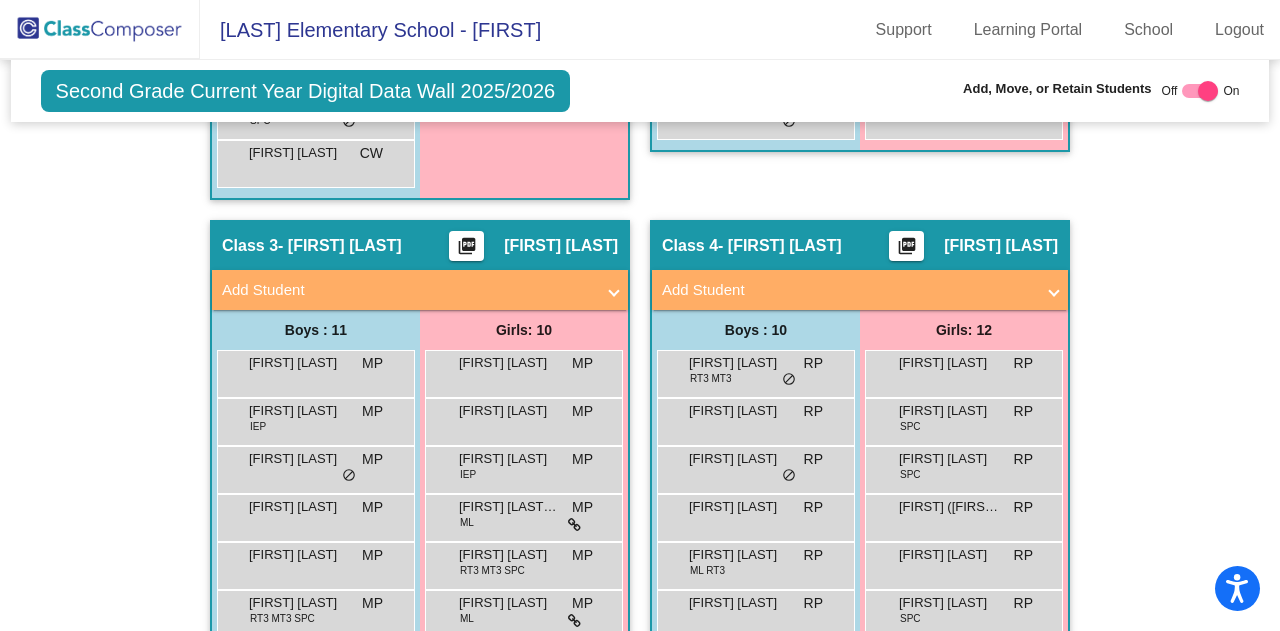 scroll, scrollTop: 1000, scrollLeft: 0, axis: vertical 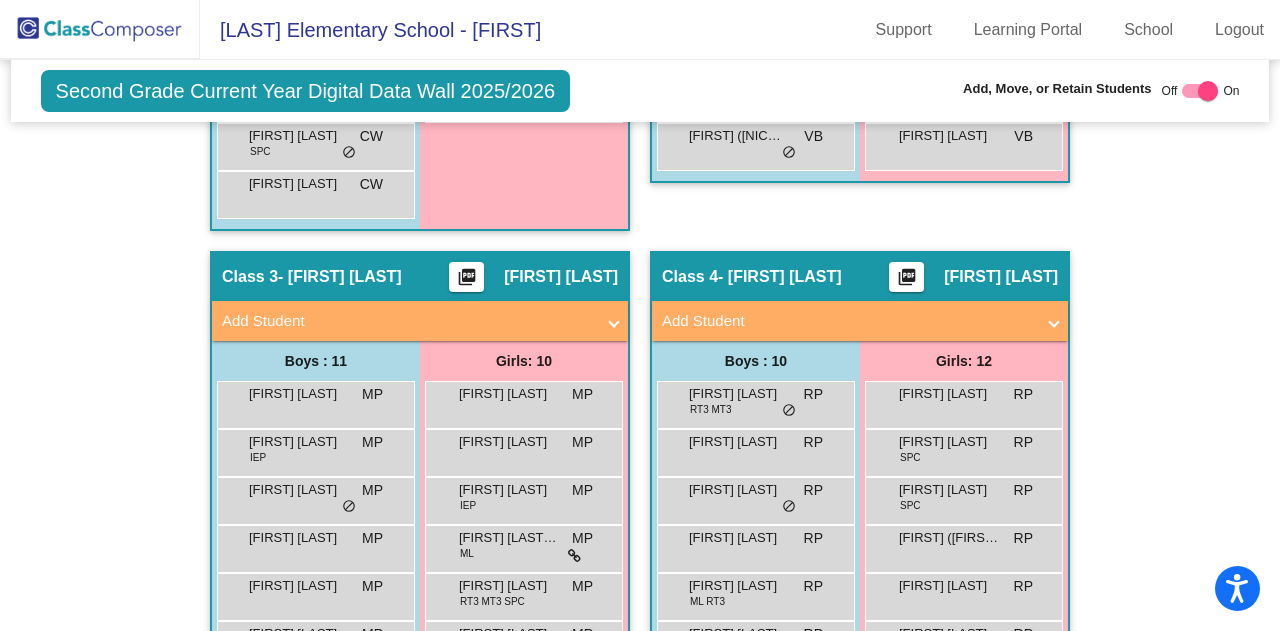 click 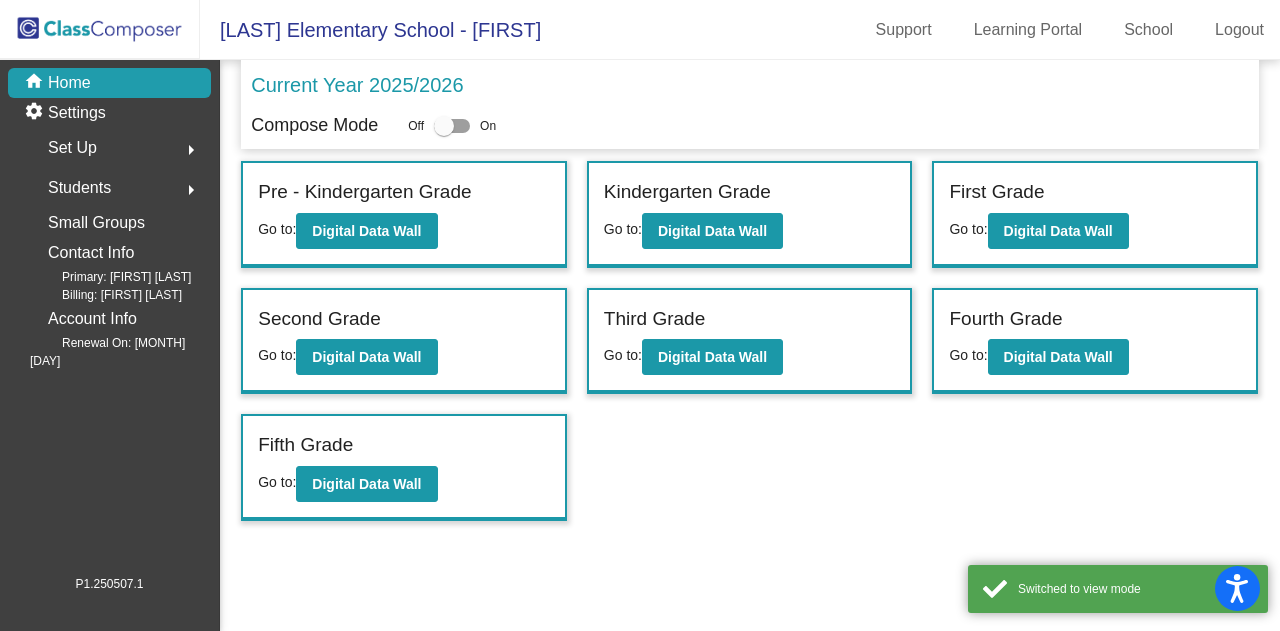 click on "arrow_right" 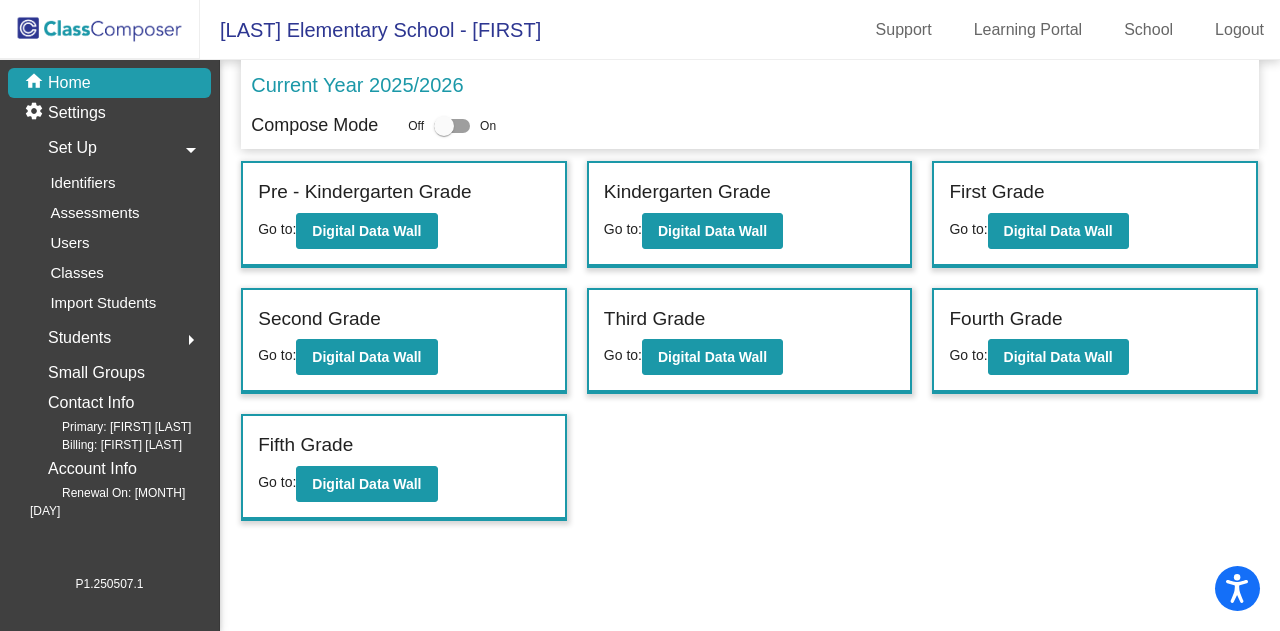 click on "arrow_drop_down" 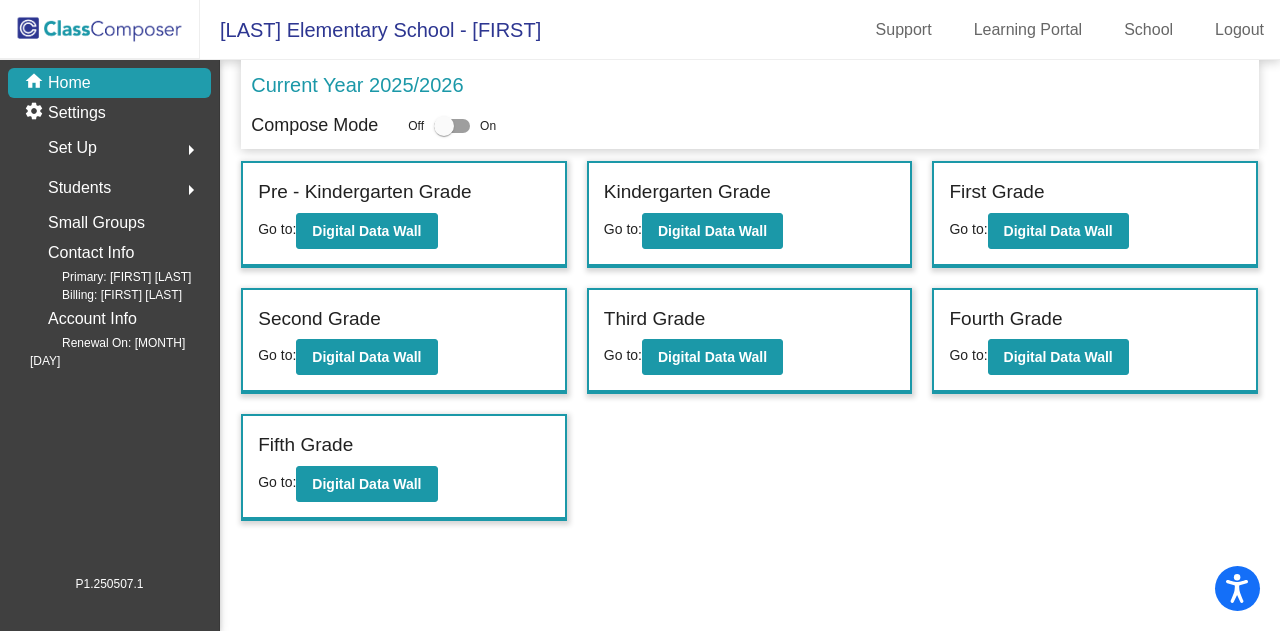 click on "arrow_right" 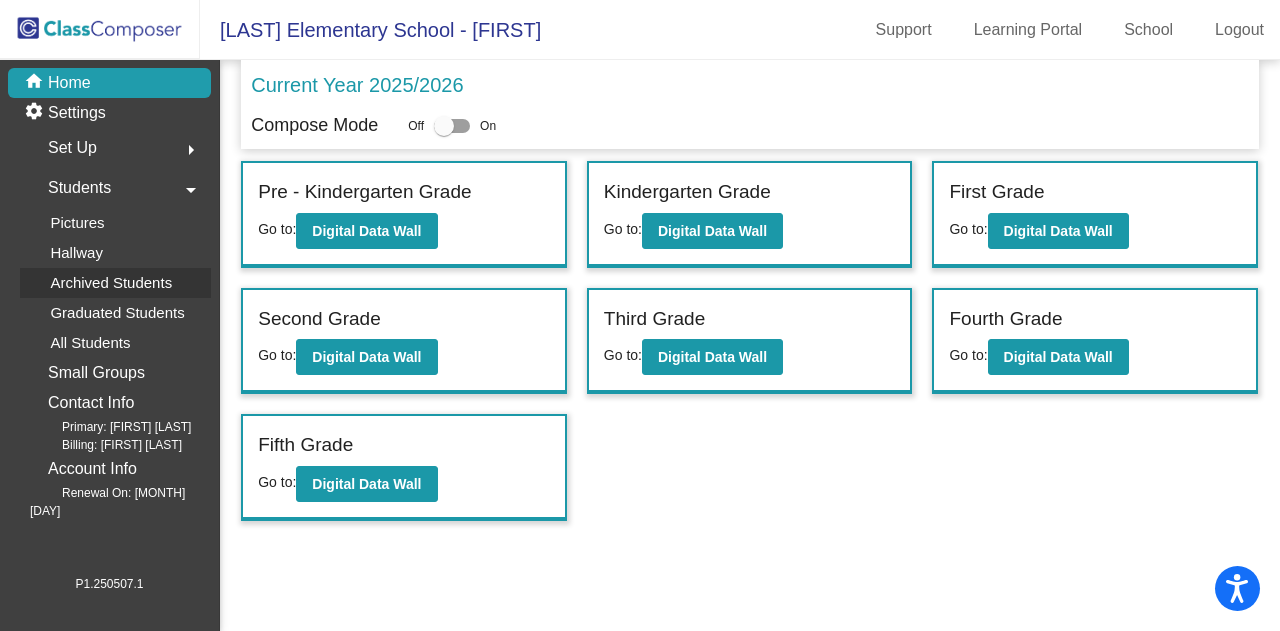 click on "Archived Students" 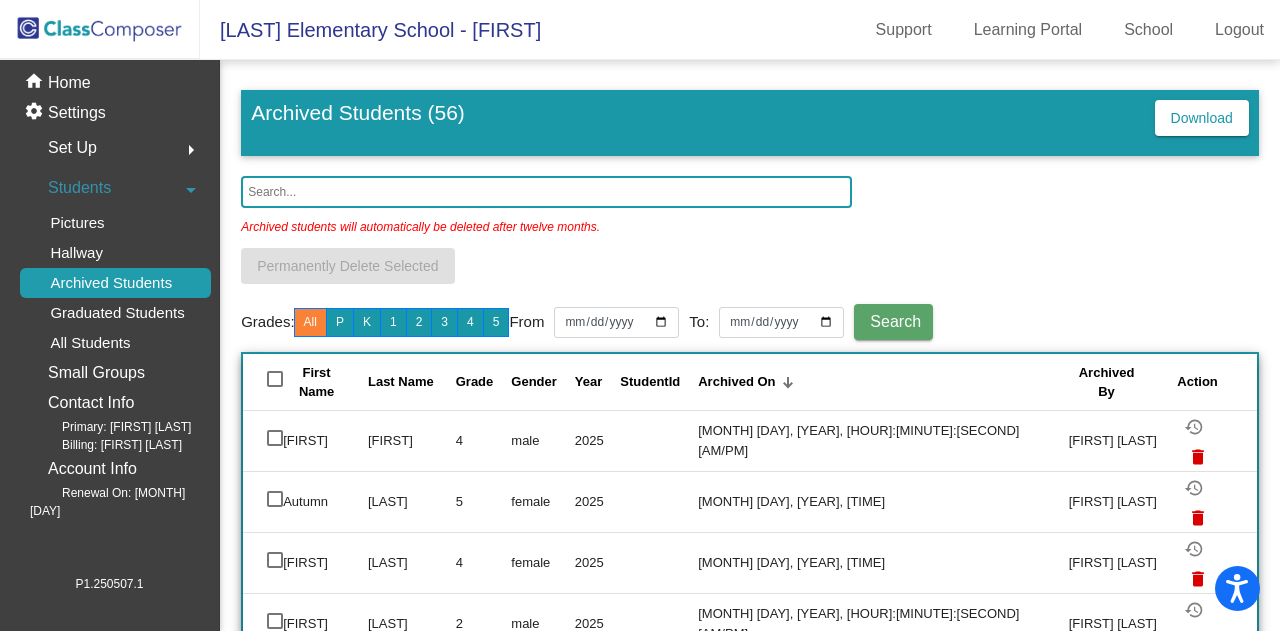 click 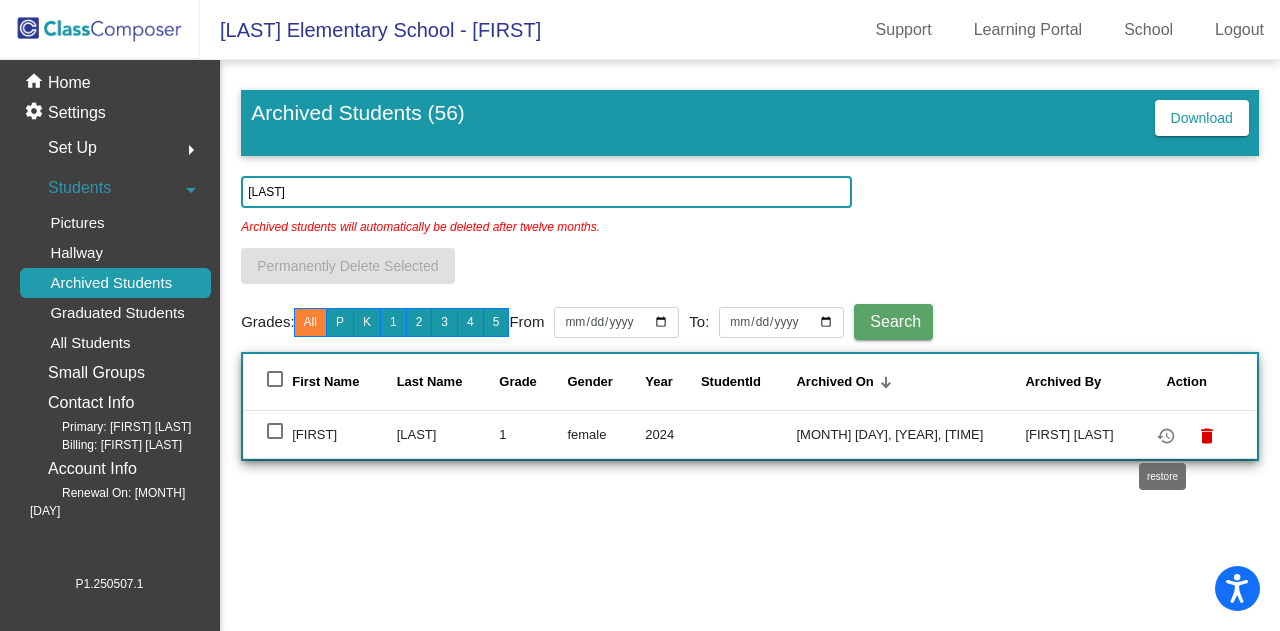 type on "[LAST]" 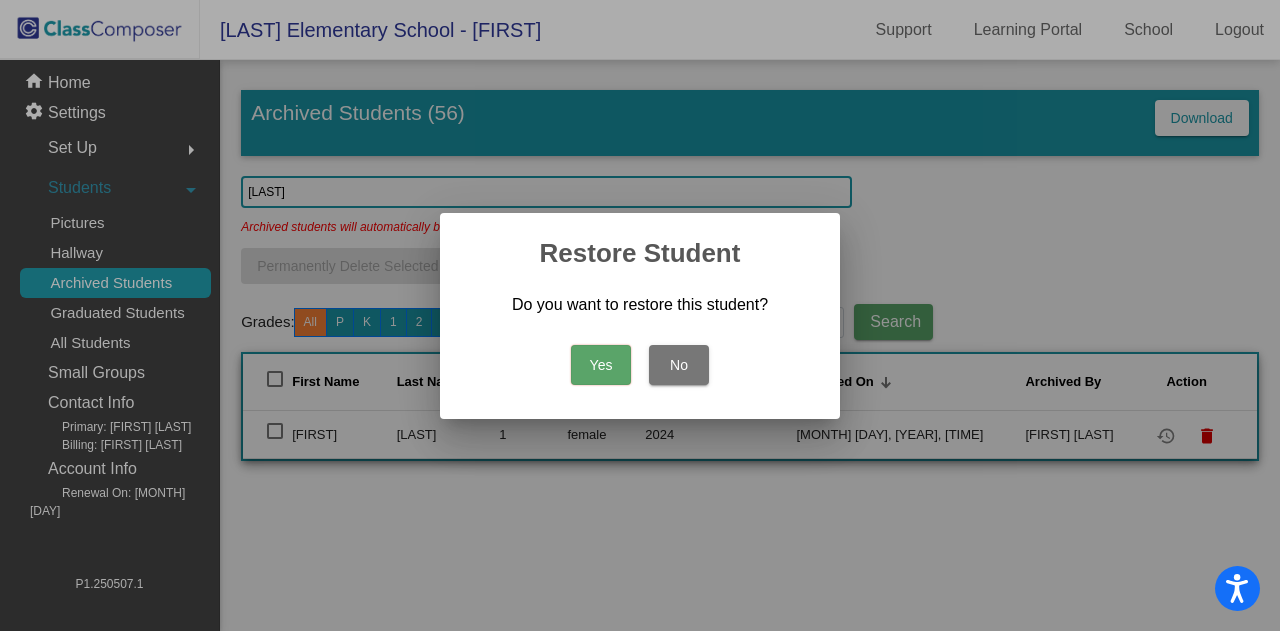 click on "Yes" at bounding box center [601, 365] 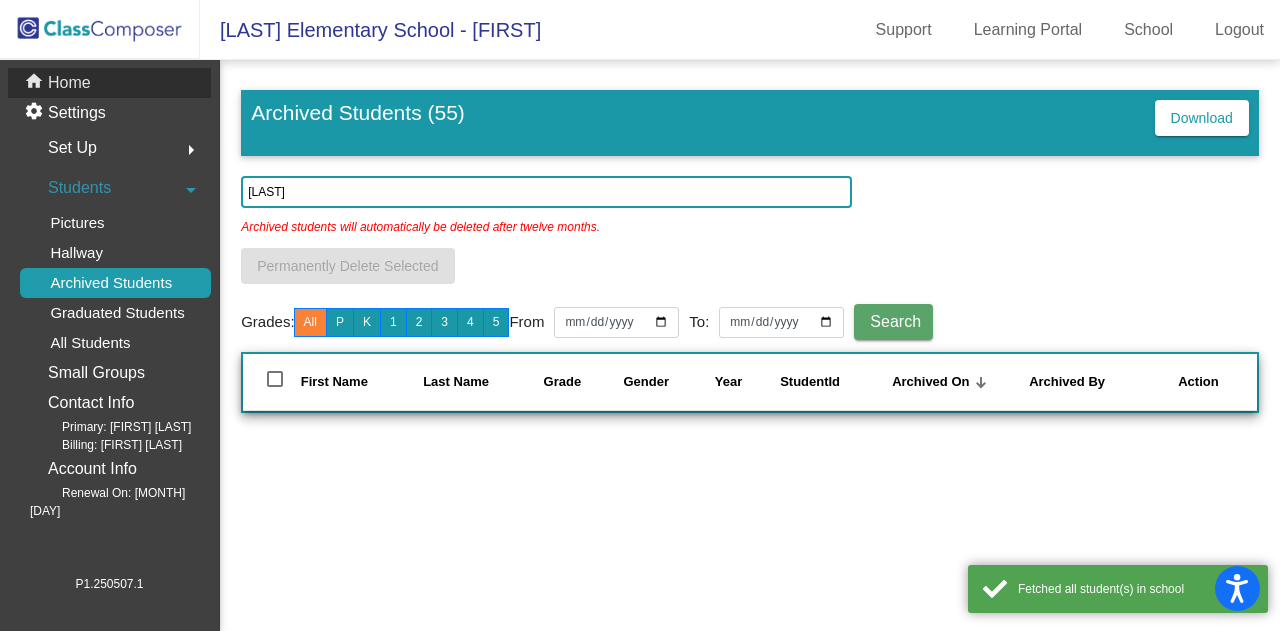 click on "Home" 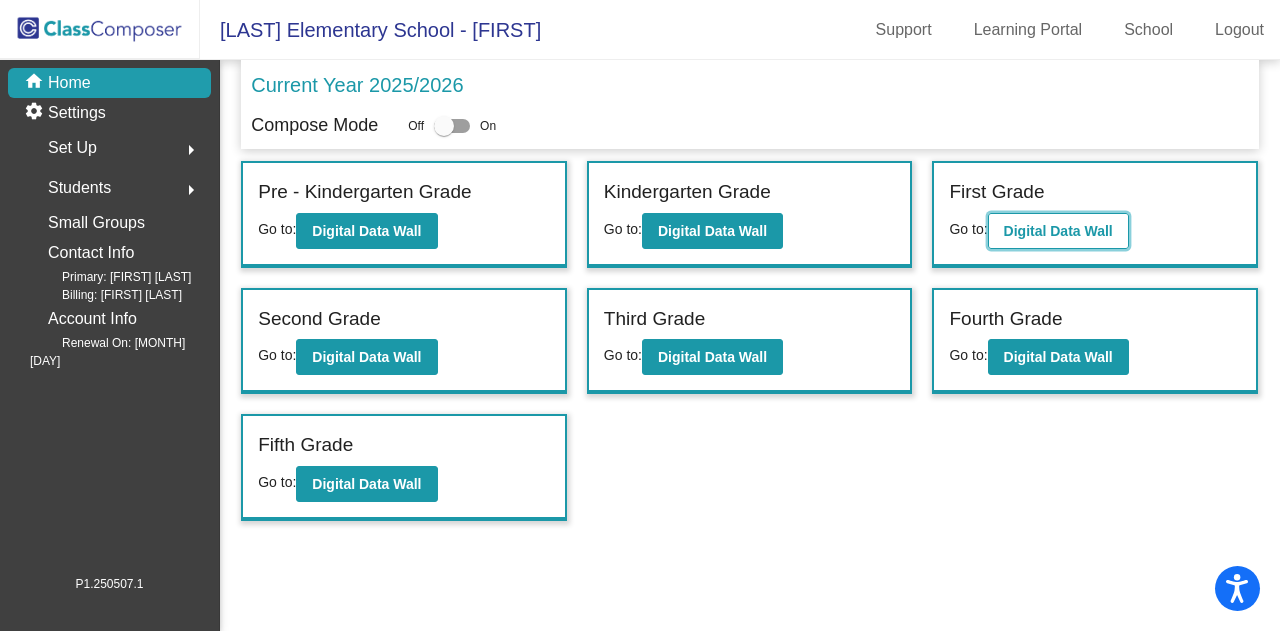 click on "Digital Data Wall" 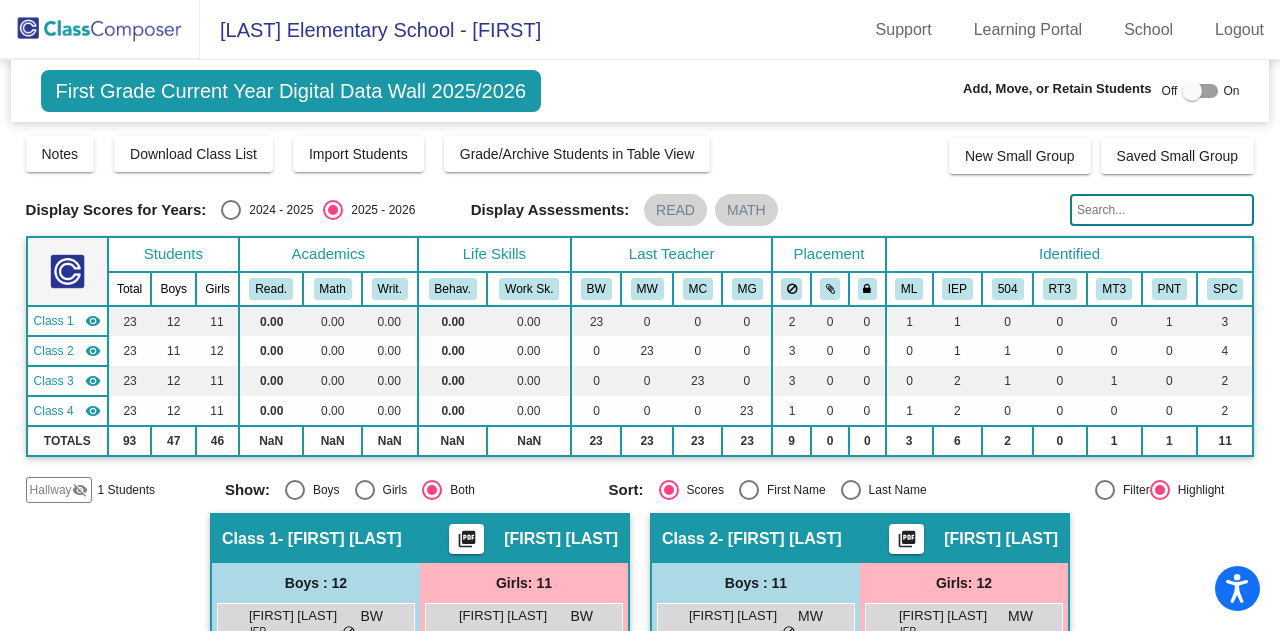 click 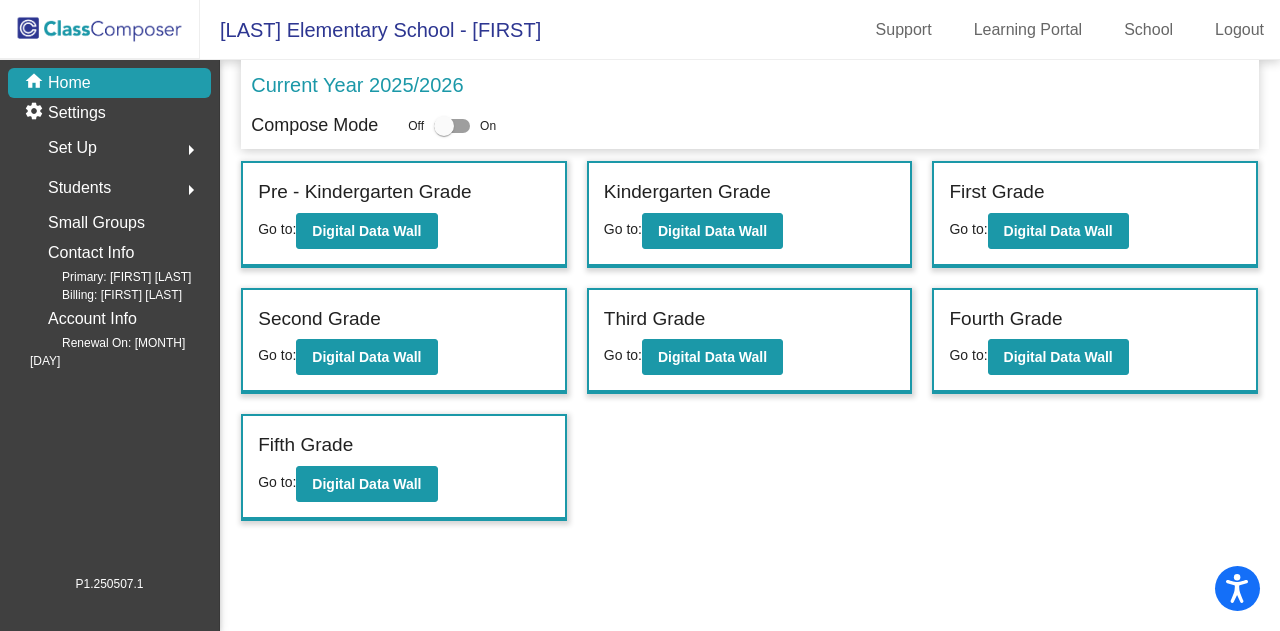 click on "arrow_right" 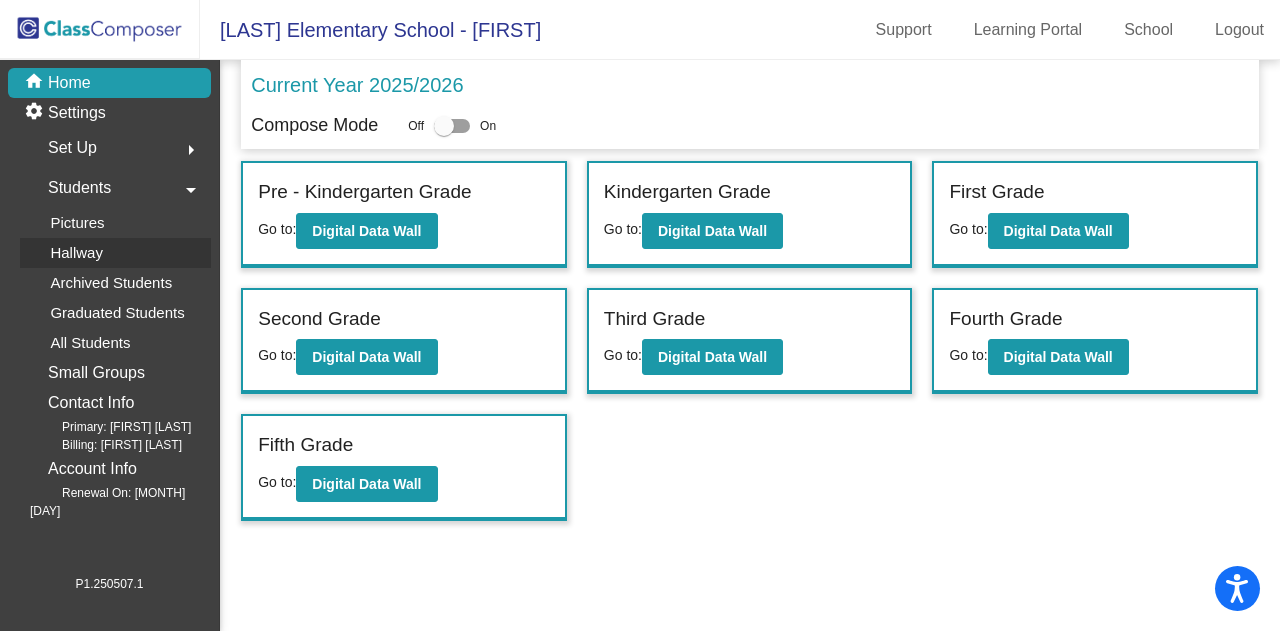 click on "Hallway" 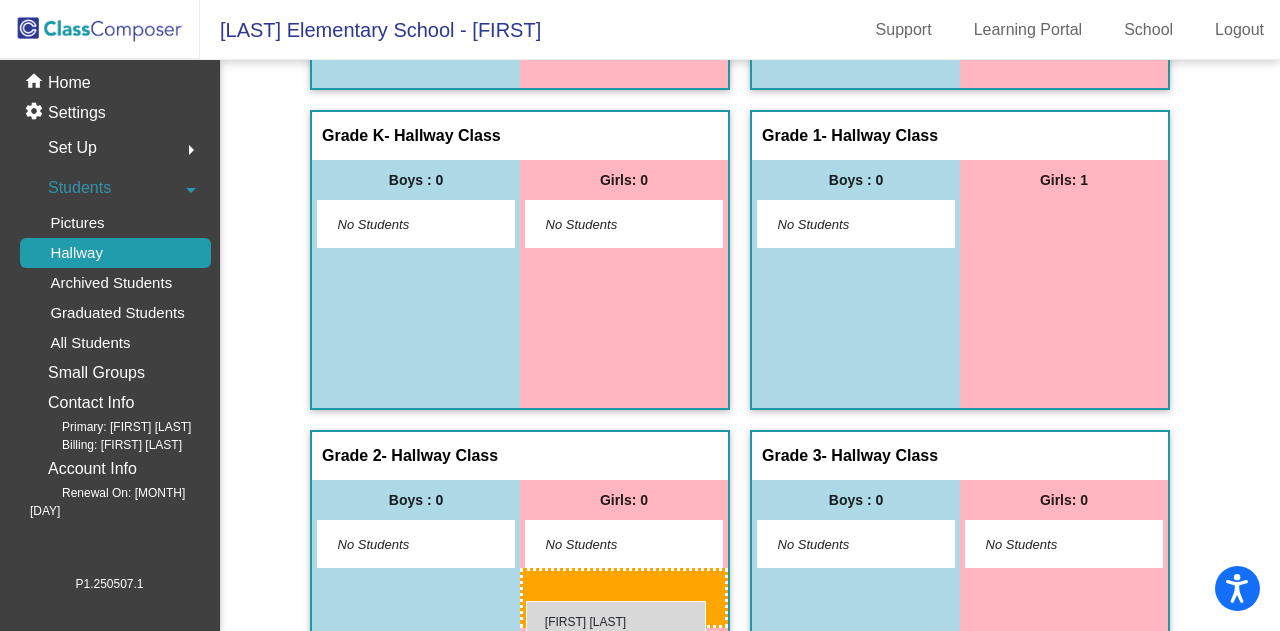 scroll, scrollTop: 336, scrollLeft: 0, axis: vertical 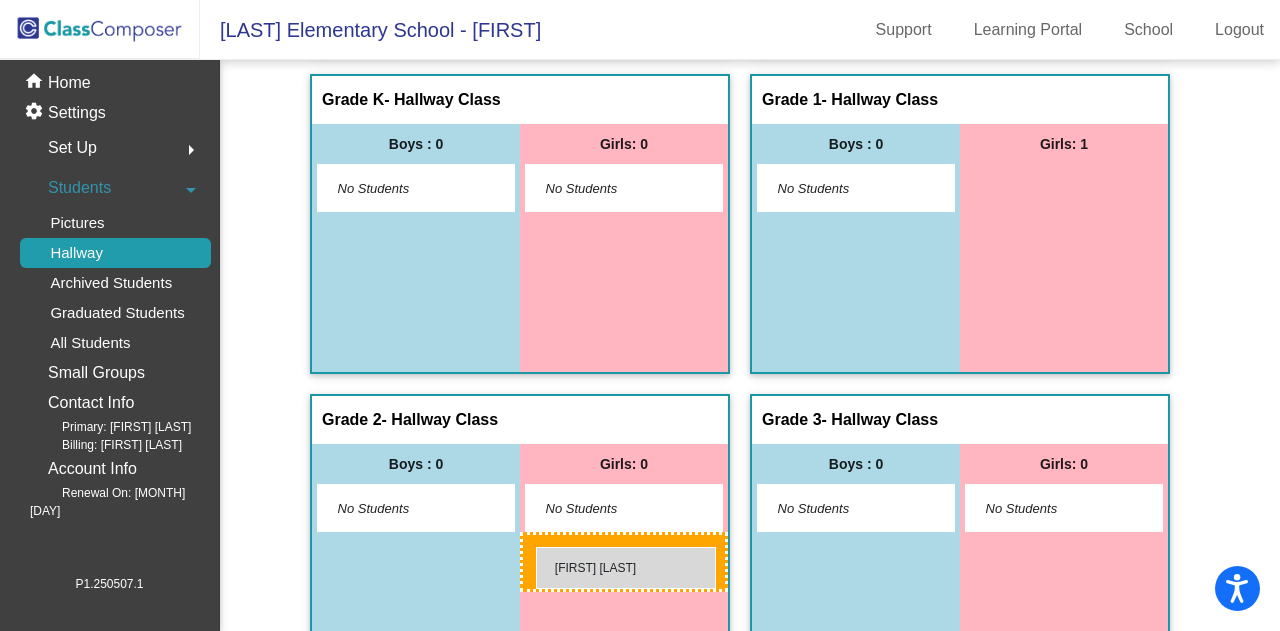 drag, startPoint x: 1026, startPoint y: 218, endPoint x: 536, endPoint y: 547, distance: 590.2042 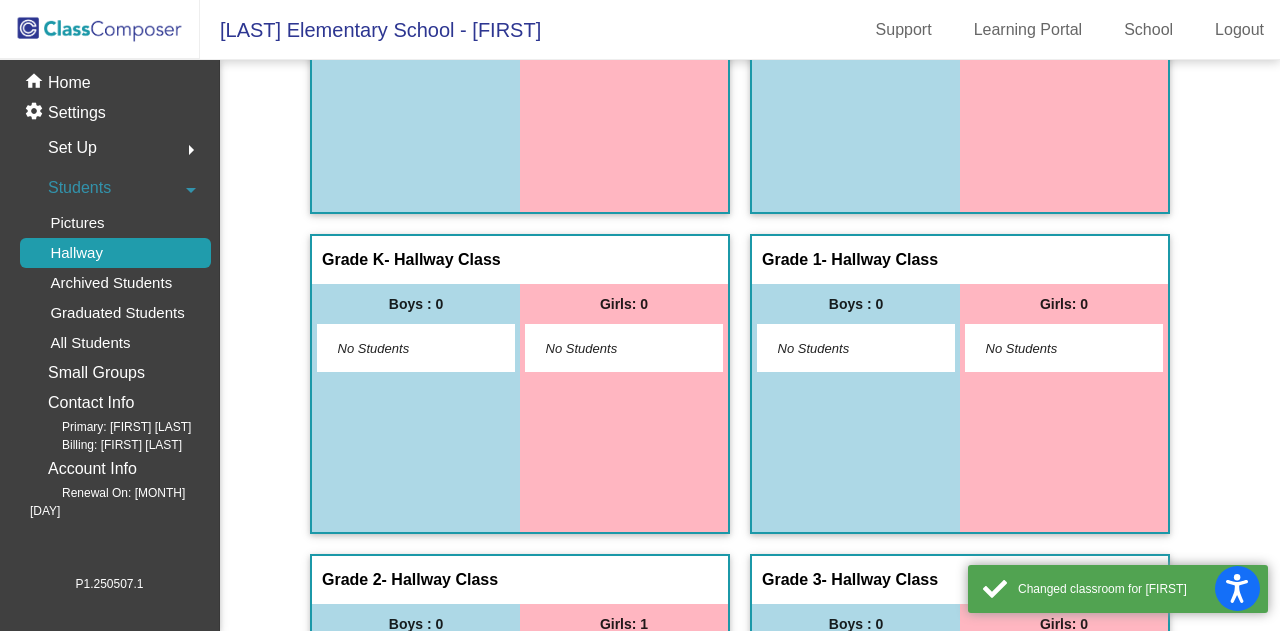 scroll, scrollTop: 36, scrollLeft: 0, axis: vertical 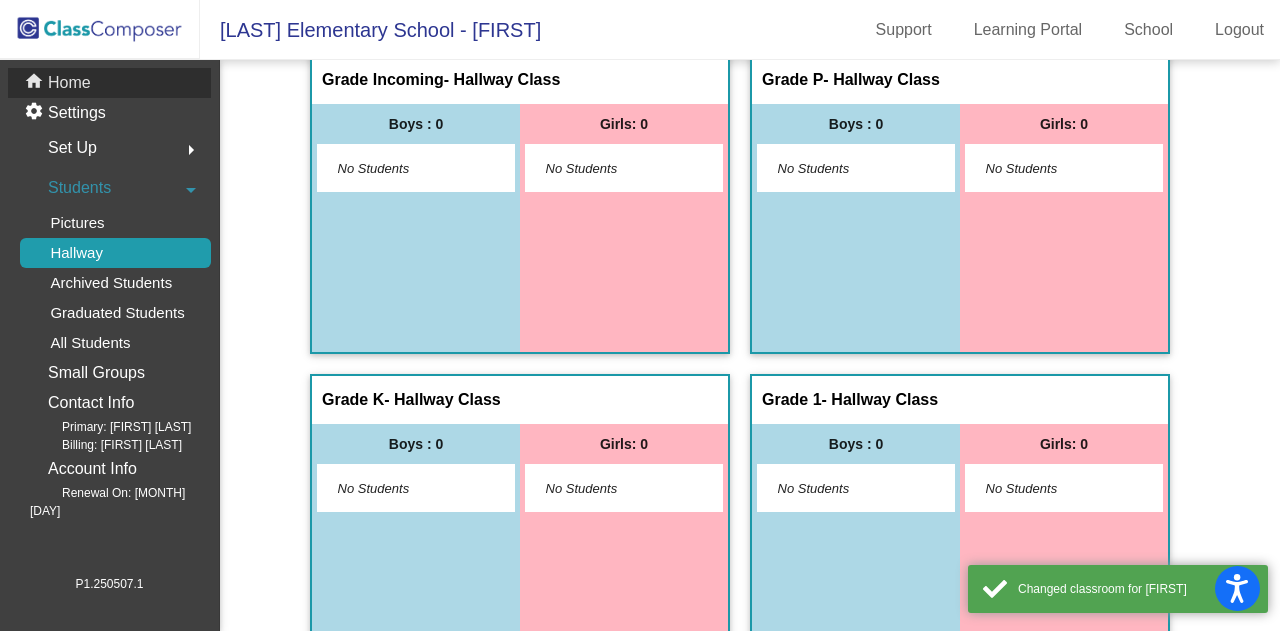 click on "home Home" 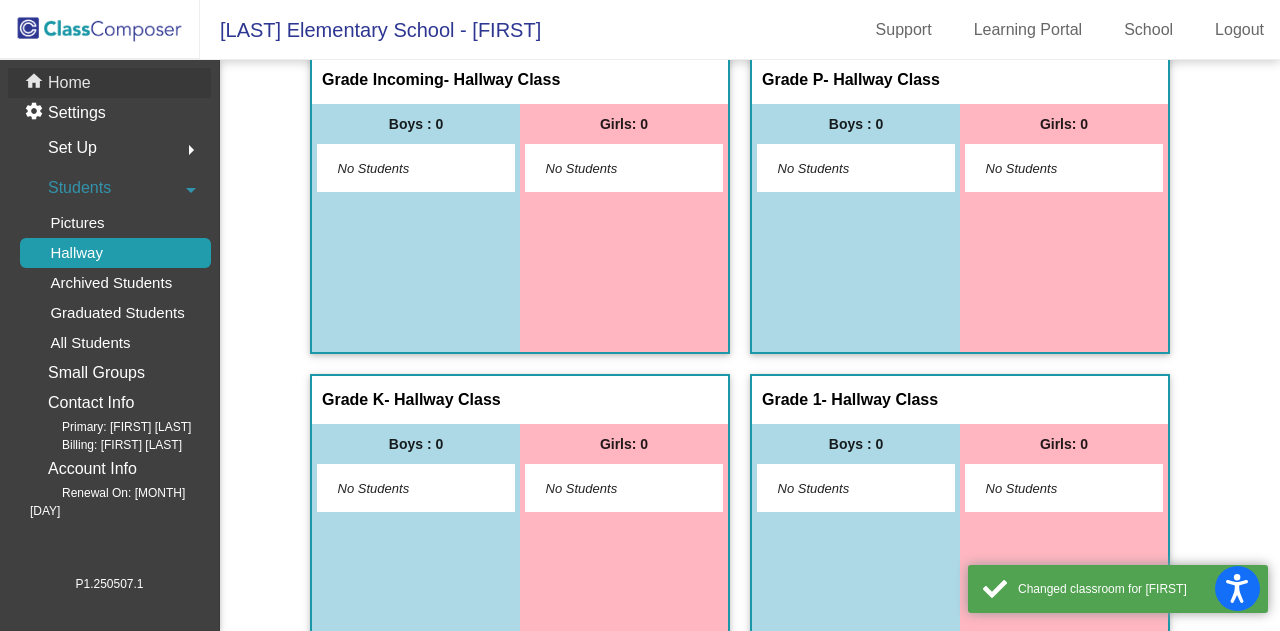scroll, scrollTop: 0, scrollLeft: 0, axis: both 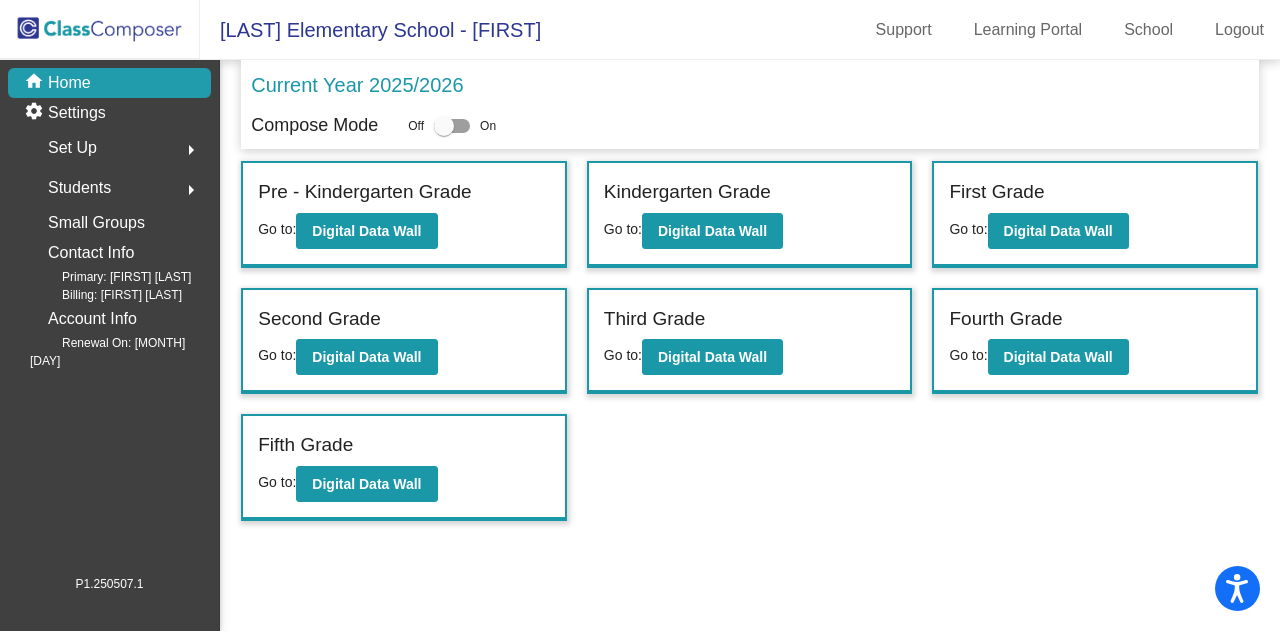 click on "Second Grade Go to:  Digital Data Wall" 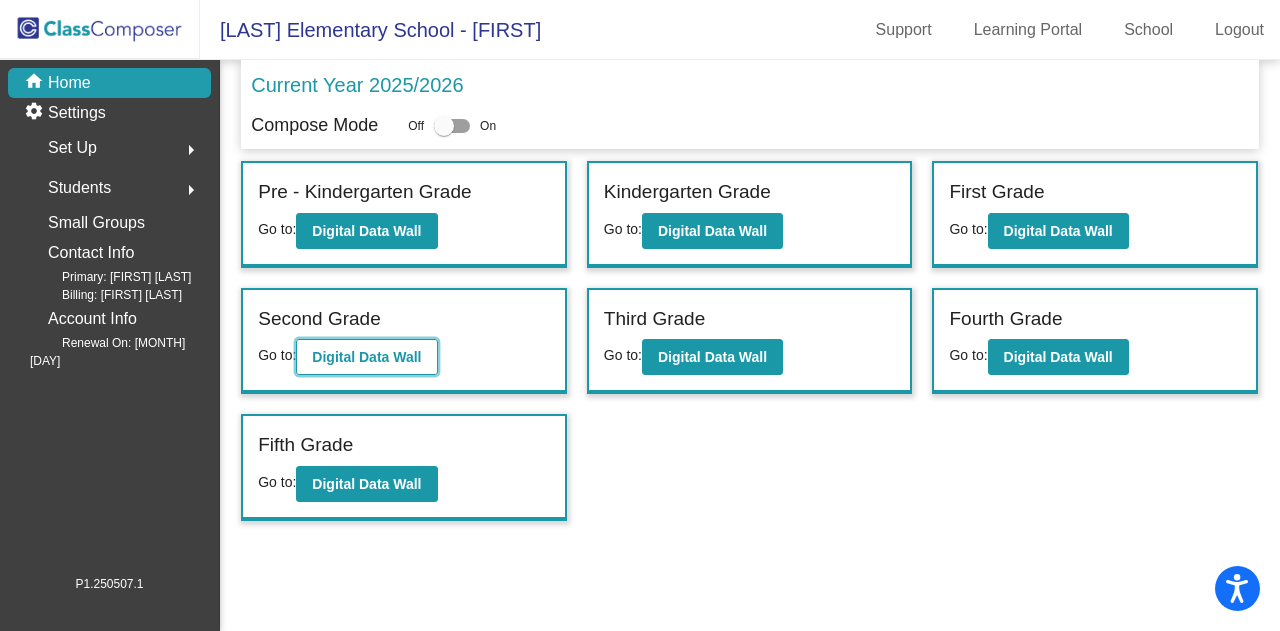 click on "Digital Data Wall" 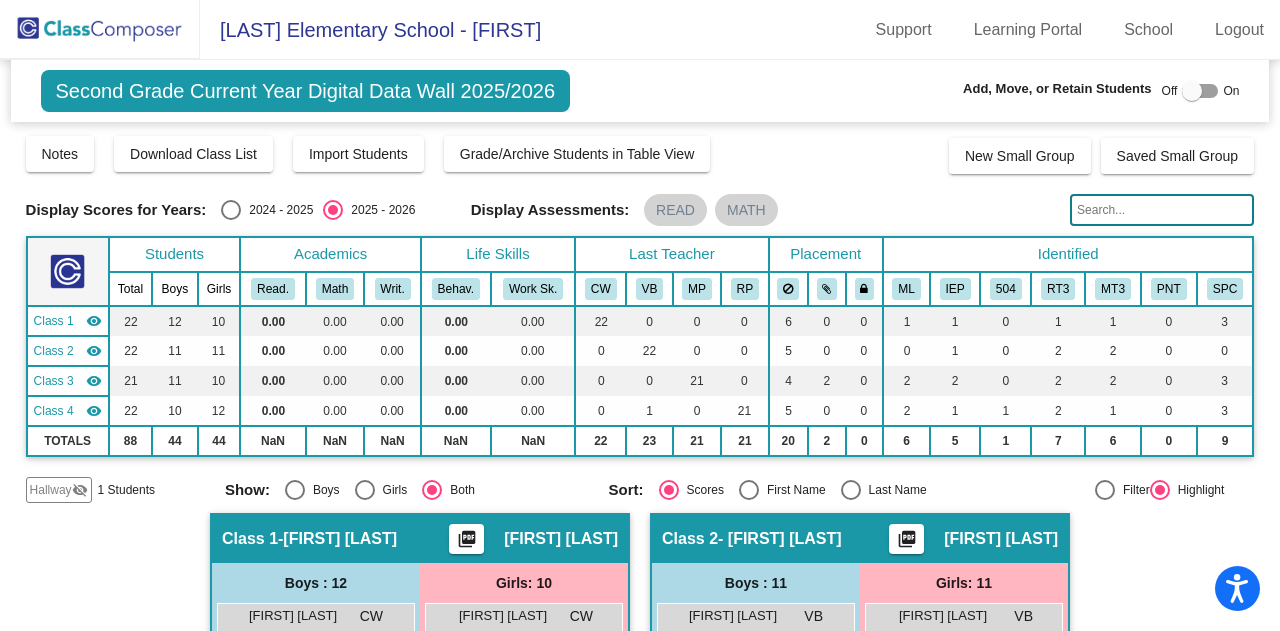 click on "visibility_off" 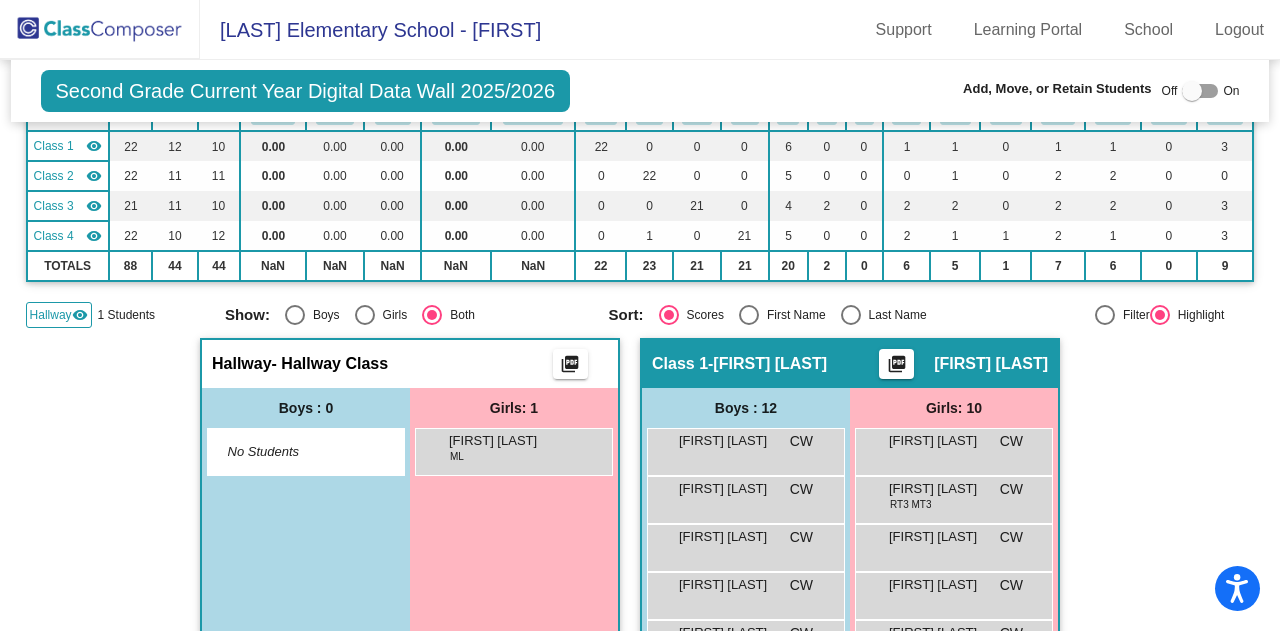 scroll, scrollTop: 300, scrollLeft: 0, axis: vertical 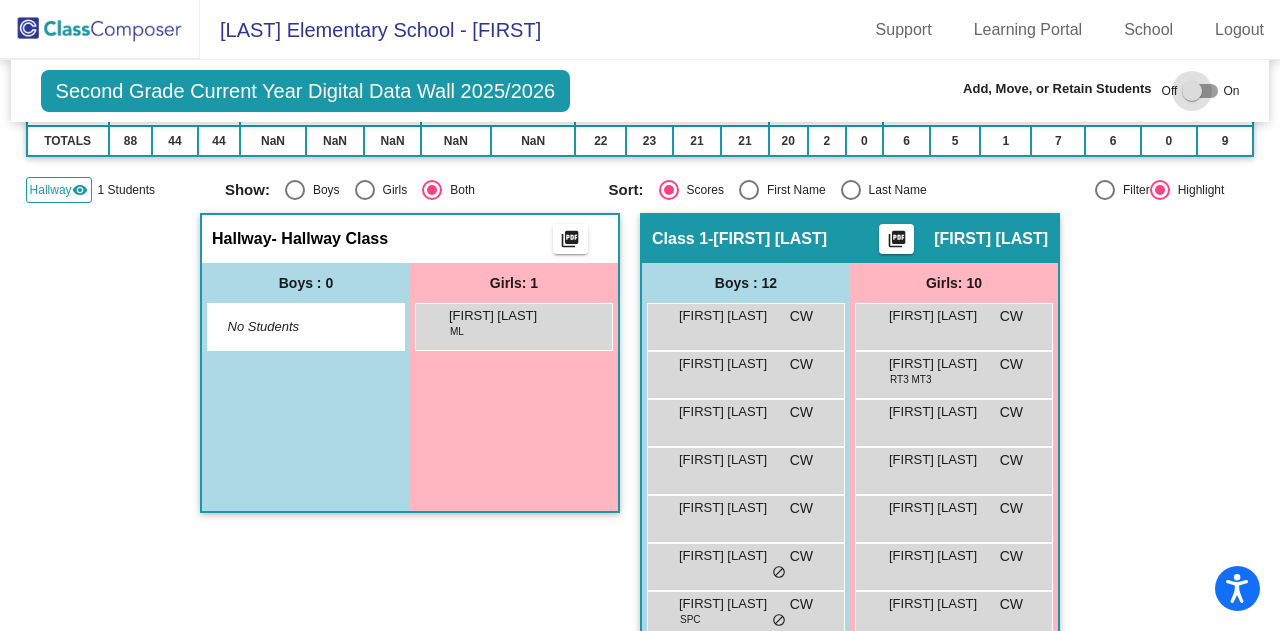click at bounding box center (1200, 91) 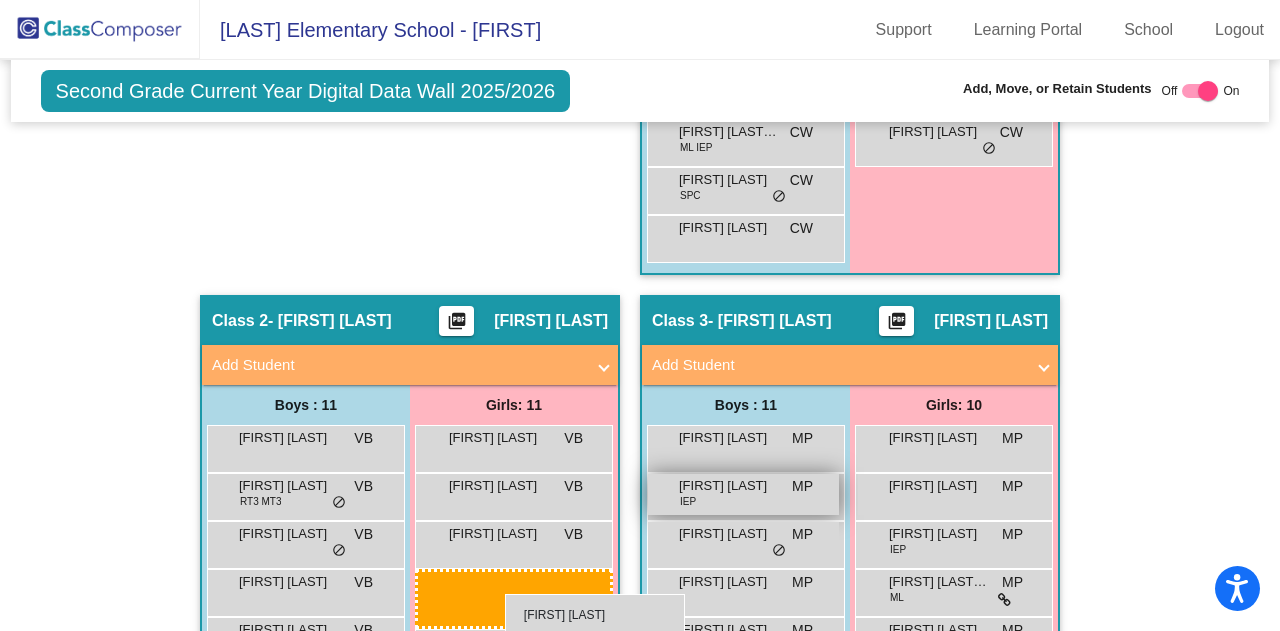 scroll, scrollTop: 960, scrollLeft: 0, axis: vertical 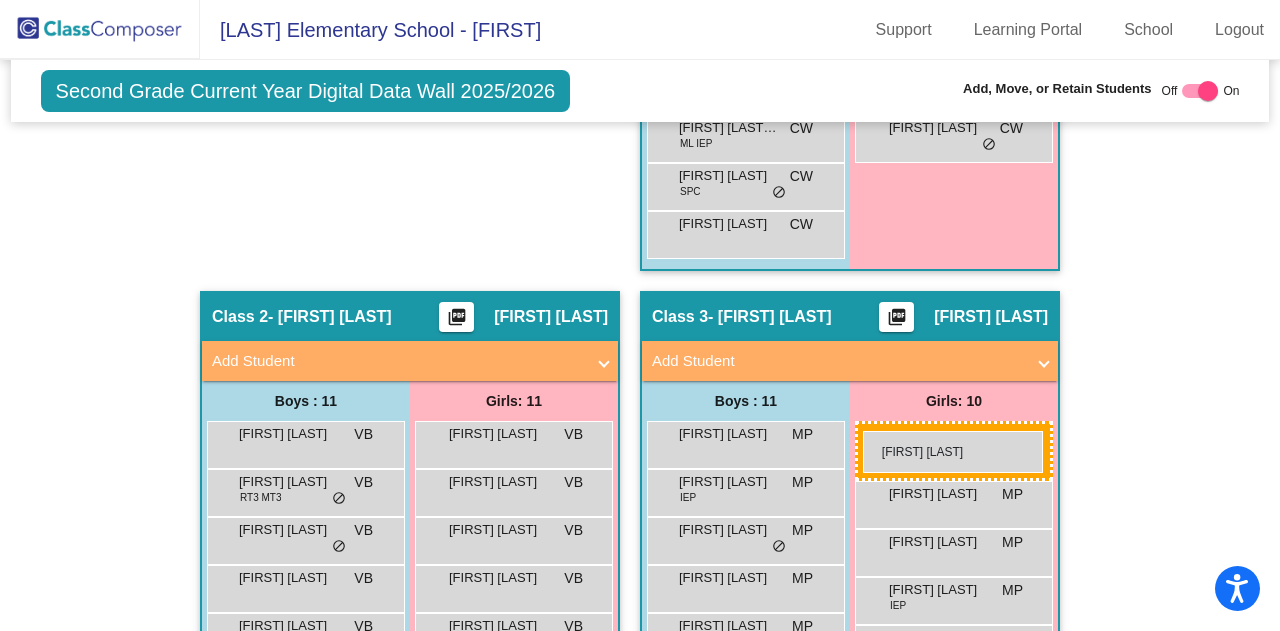 drag, startPoint x: 542, startPoint y: 155, endPoint x: 863, endPoint y: 431, distance: 423.3403 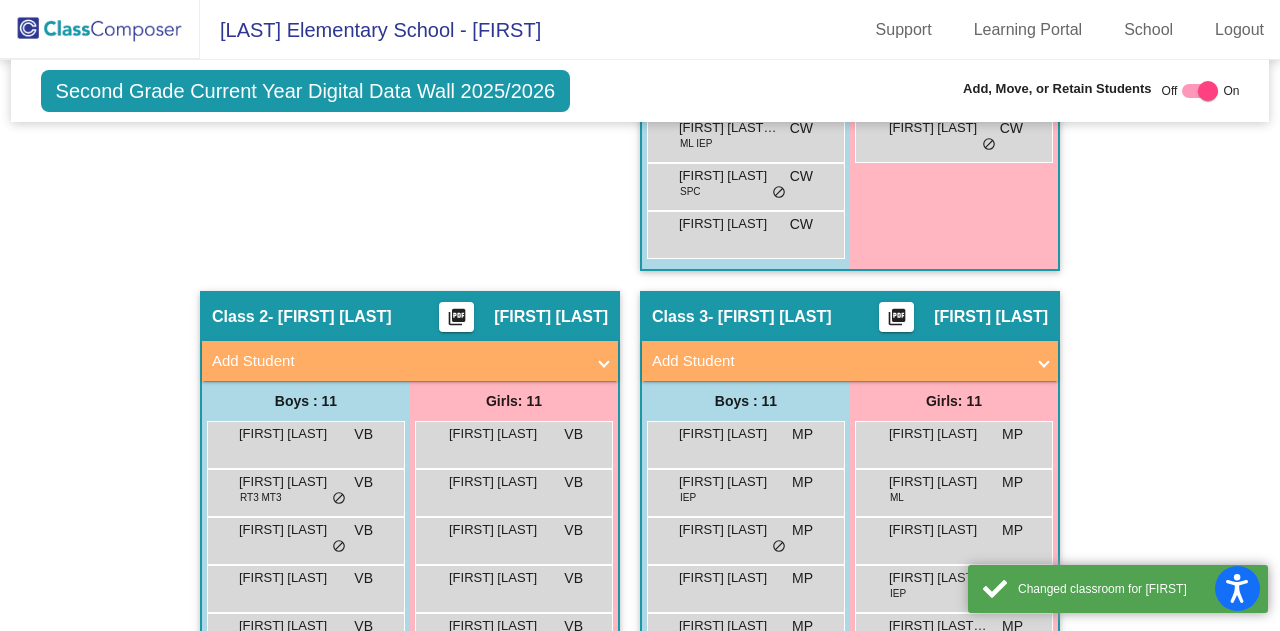 click 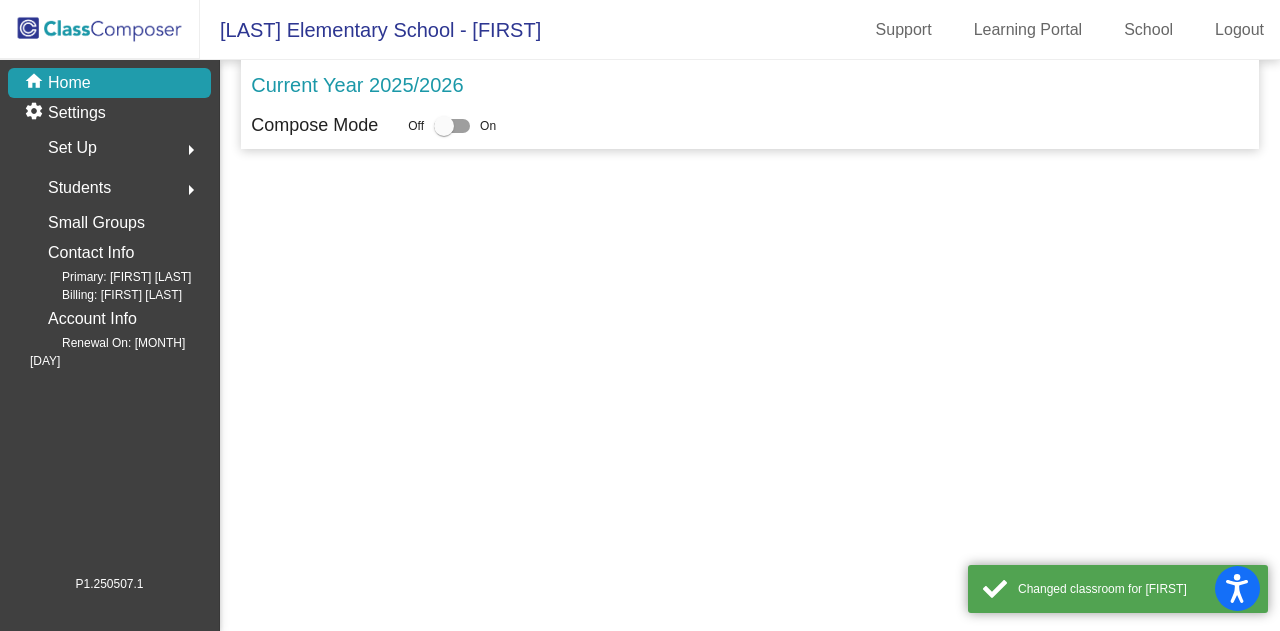 scroll, scrollTop: 0, scrollLeft: 0, axis: both 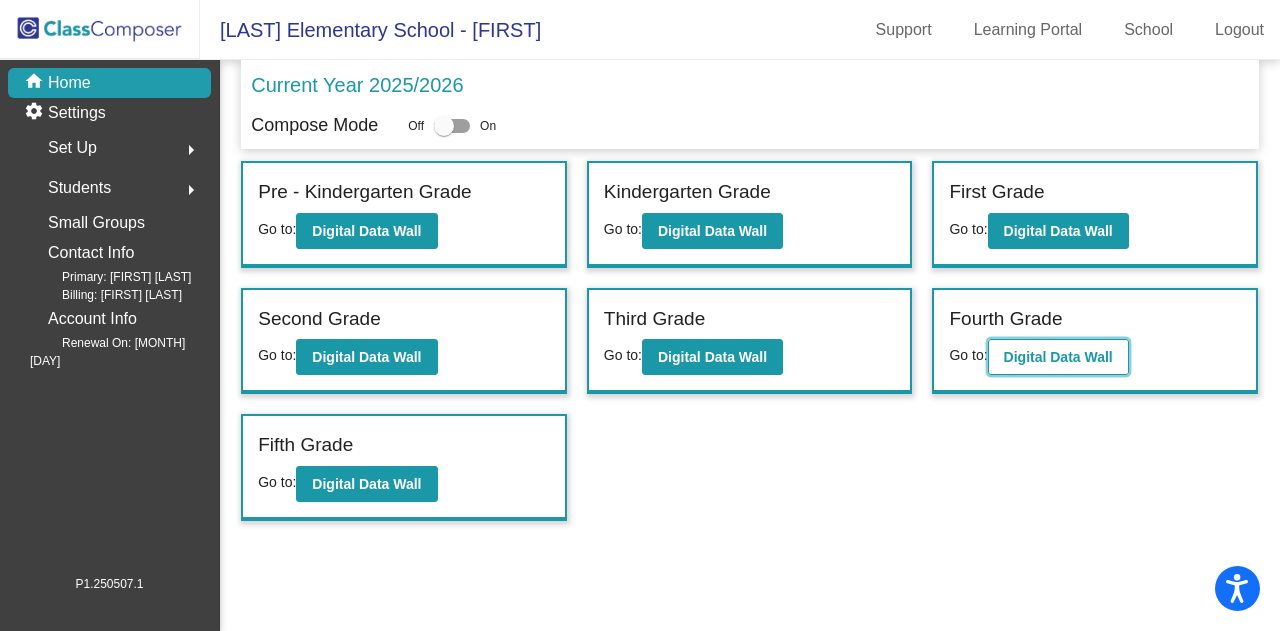 click on "Digital Data Wall" 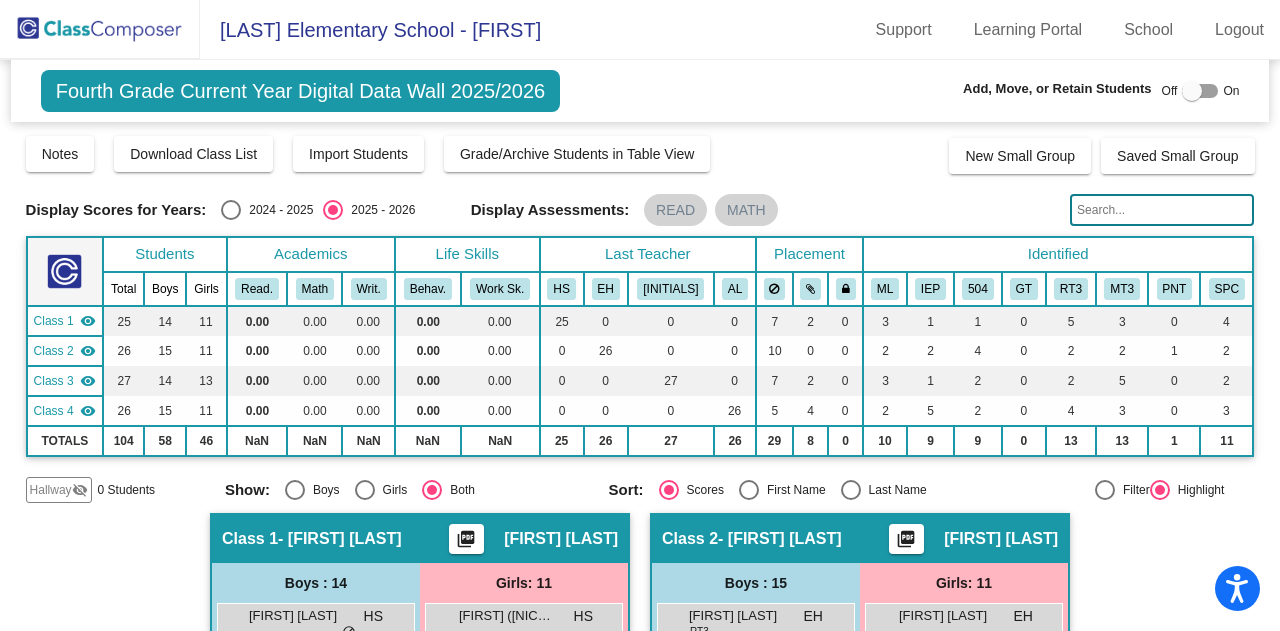 click 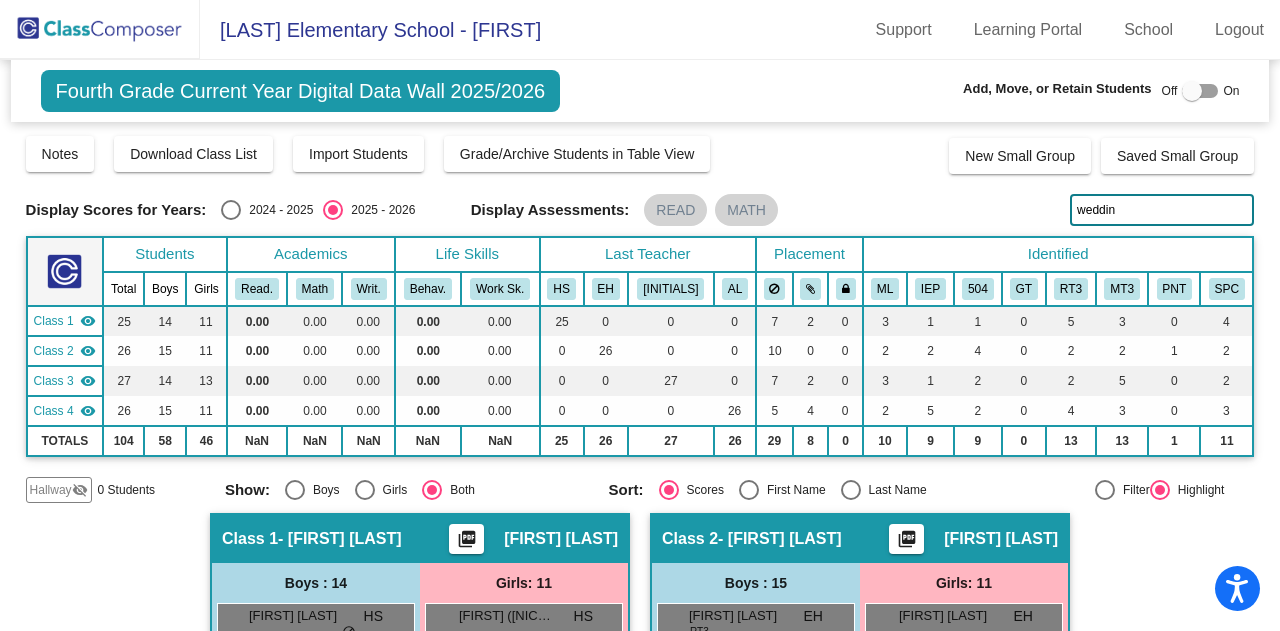 type on "wedding" 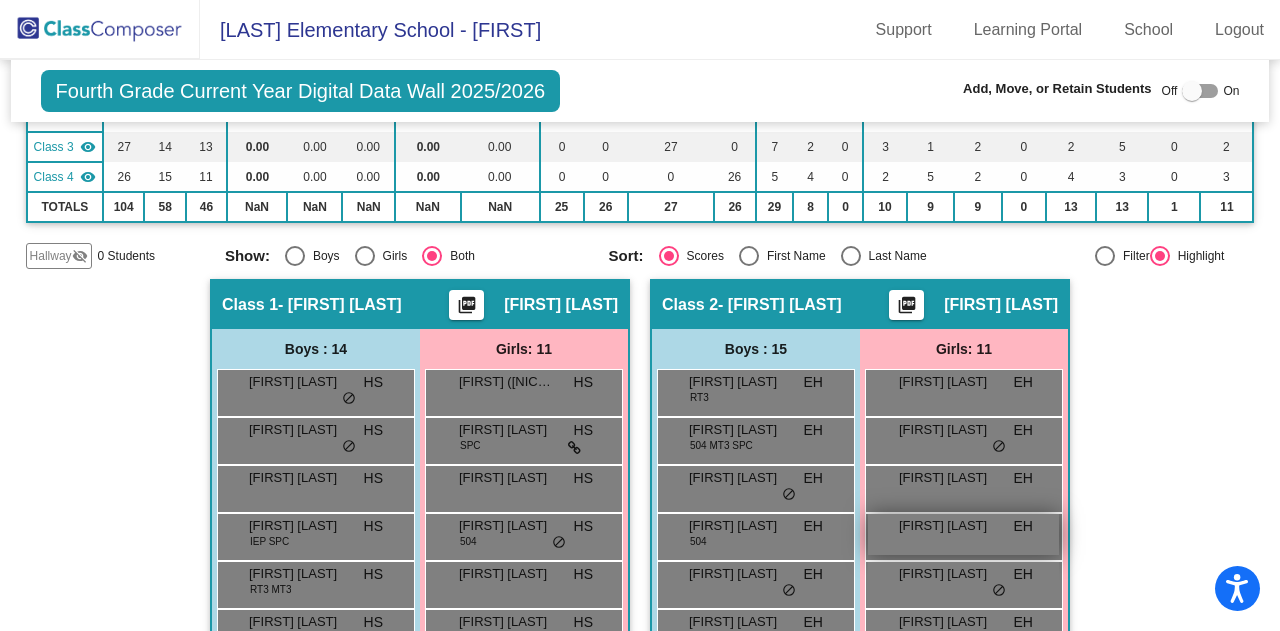 scroll, scrollTop: 64, scrollLeft: 0, axis: vertical 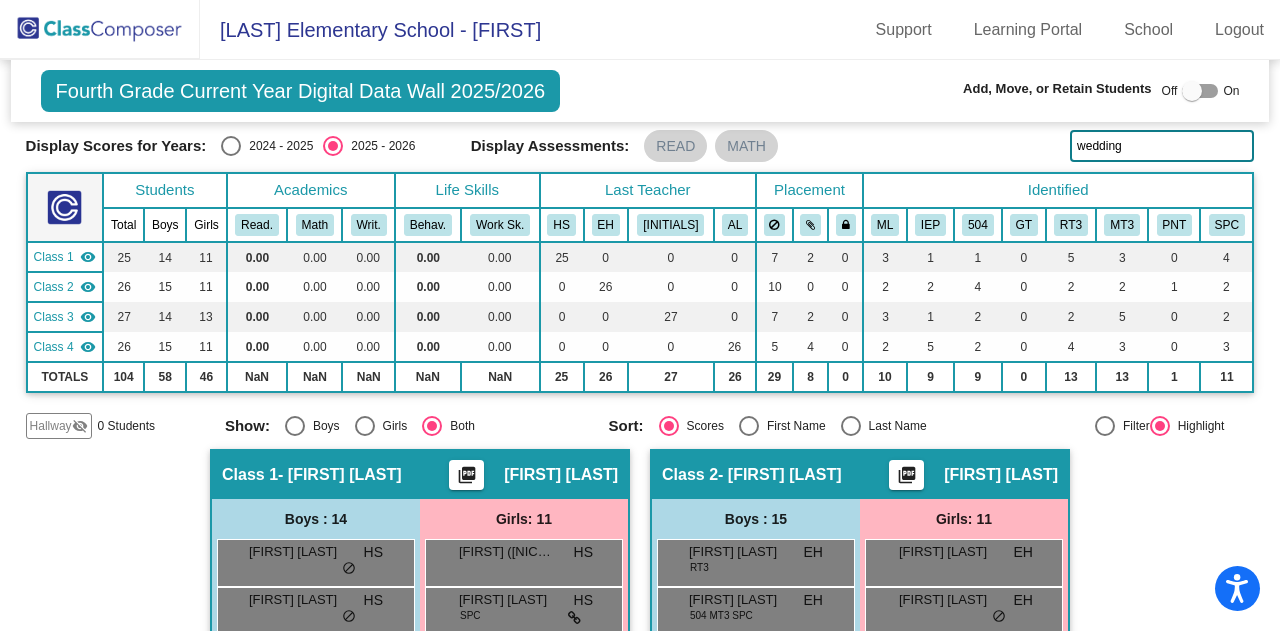 click on "wedding" 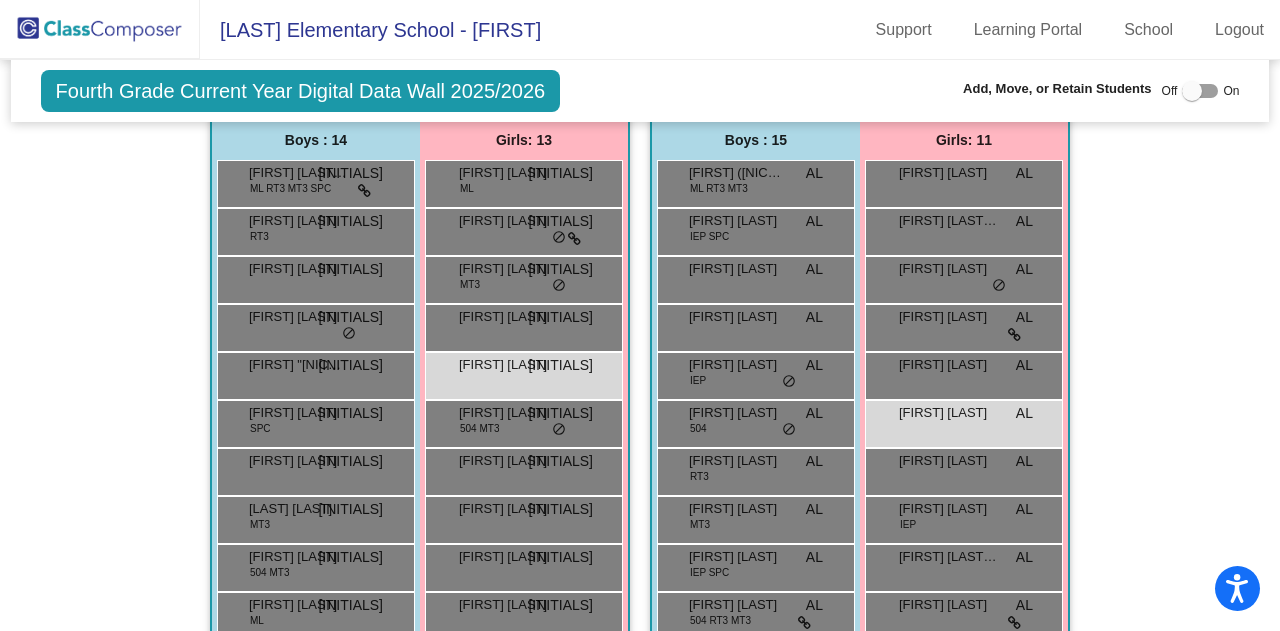 scroll, scrollTop: 1364, scrollLeft: 0, axis: vertical 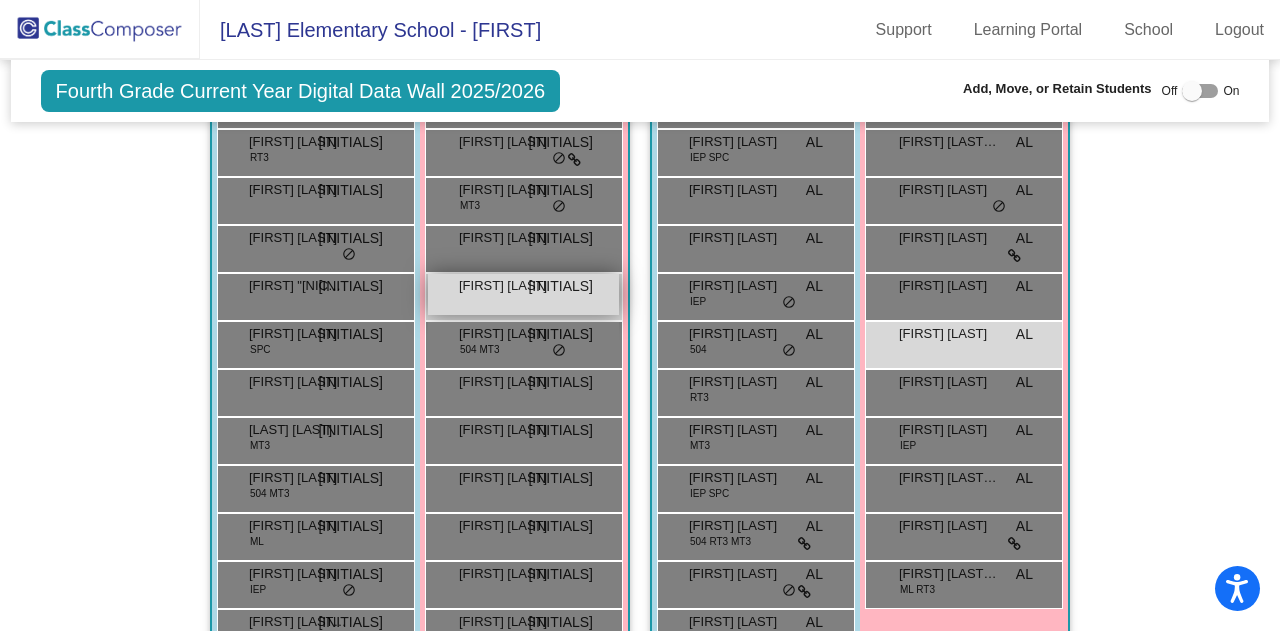 type on "wil" 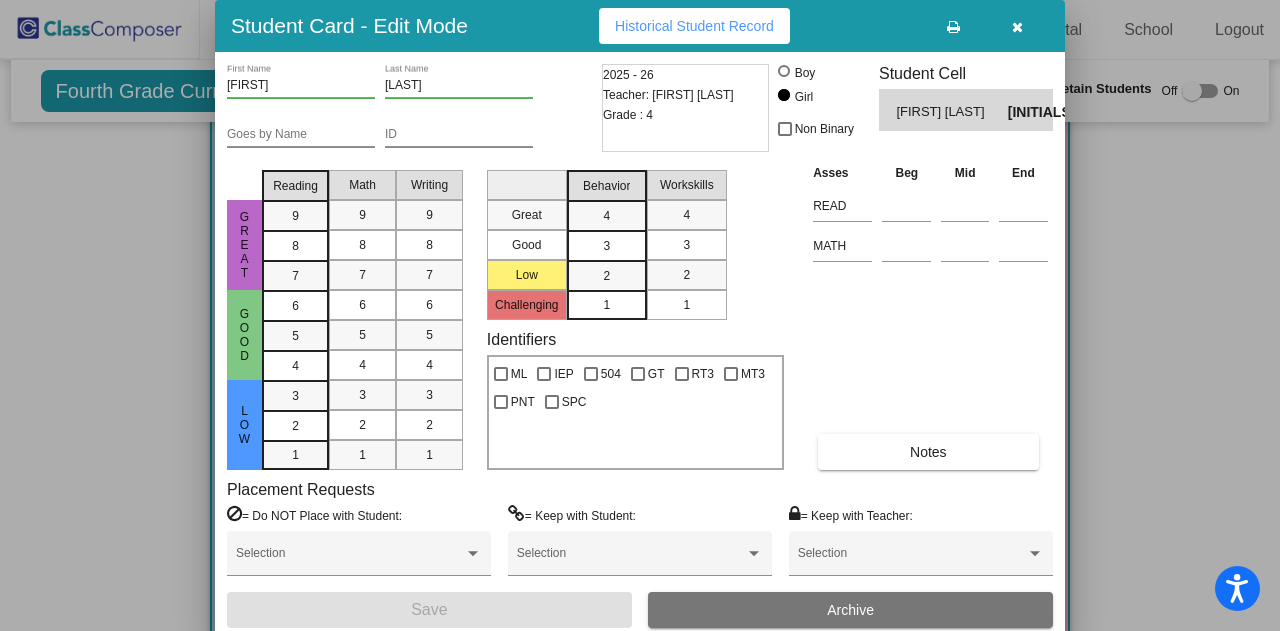 click on "Archive" at bounding box center (850, 610) 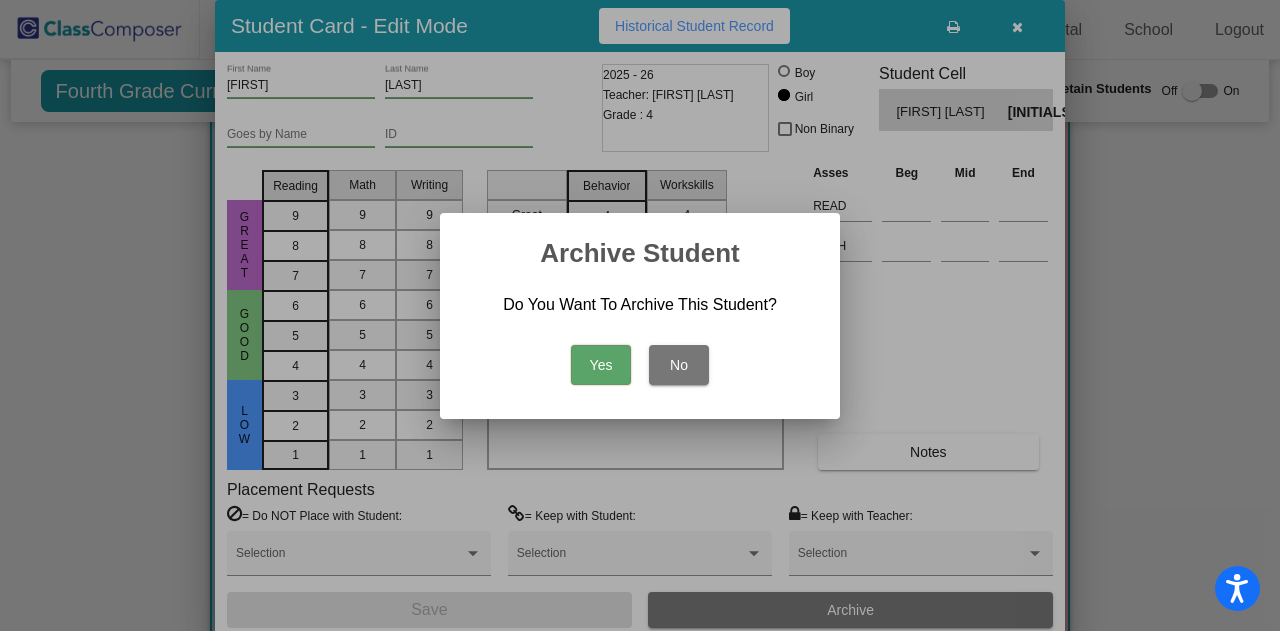 click on "Yes" at bounding box center [601, 365] 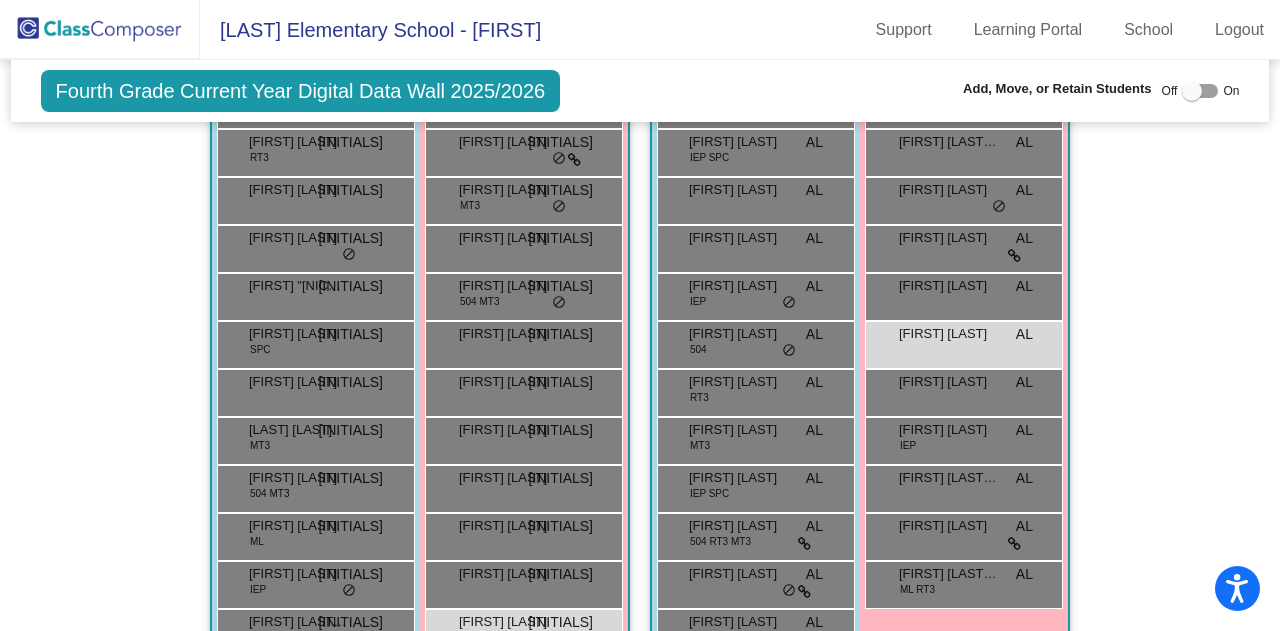 drag, startPoint x: 97, startPoint y: 26, endPoint x: 130, endPoint y: 38, distance: 35.1141 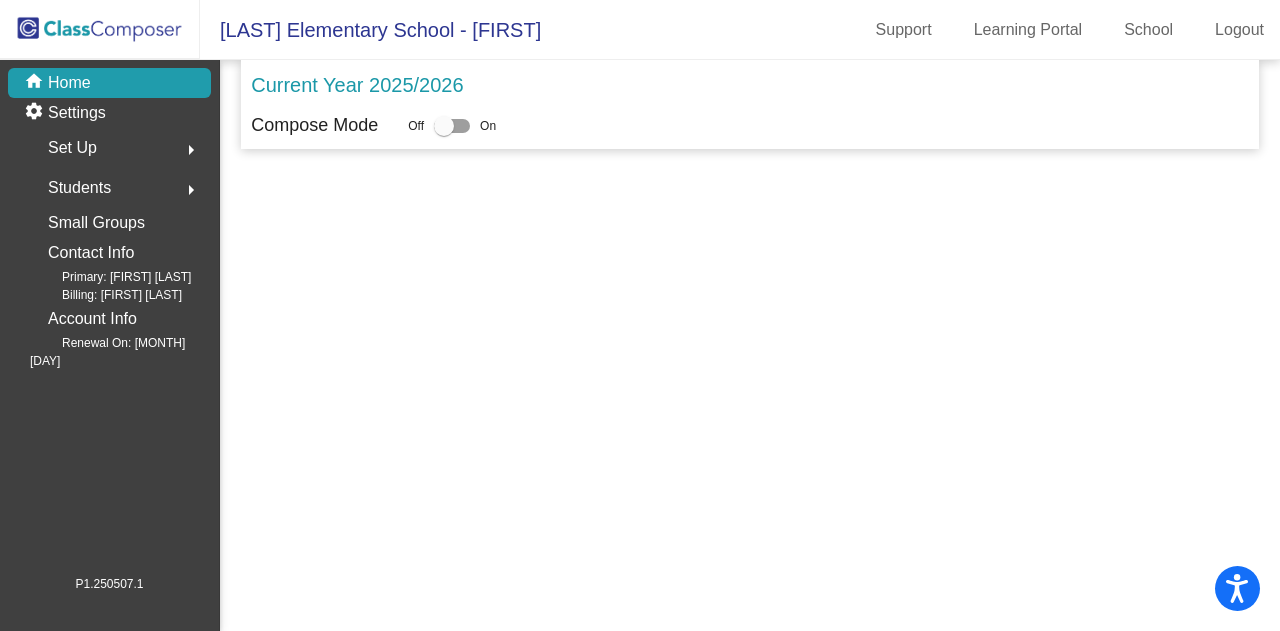 scroll, scrollTop: 0, scrollLeft: 0, axis: both 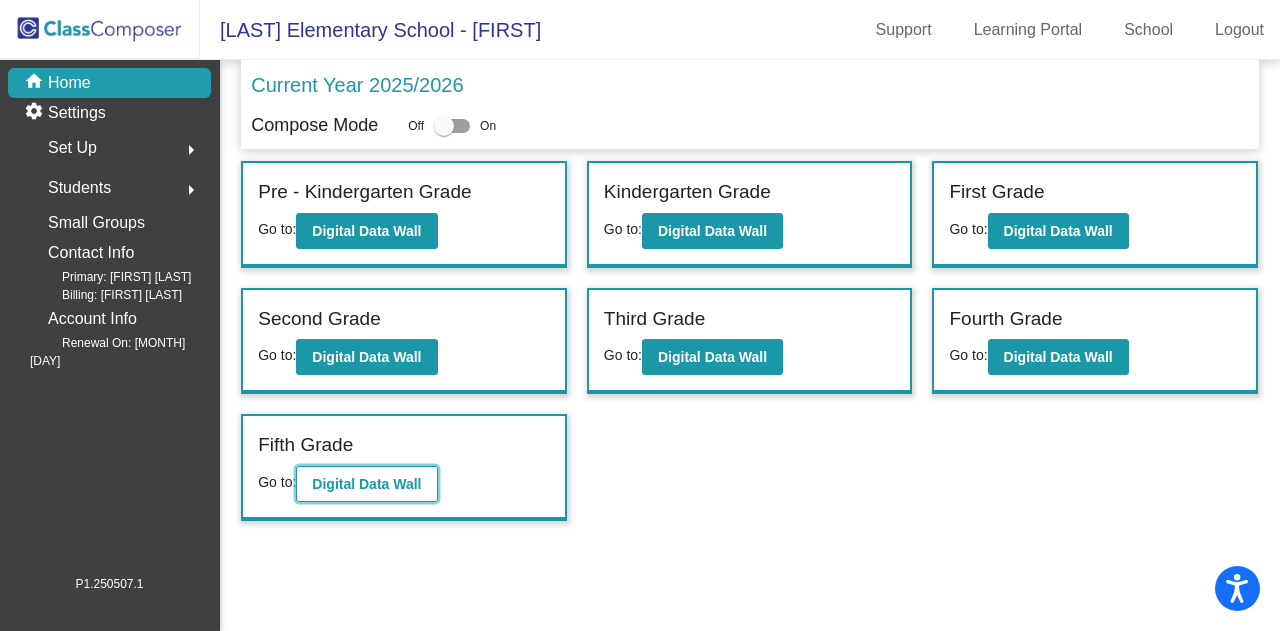 click on "Digital Data Wall" 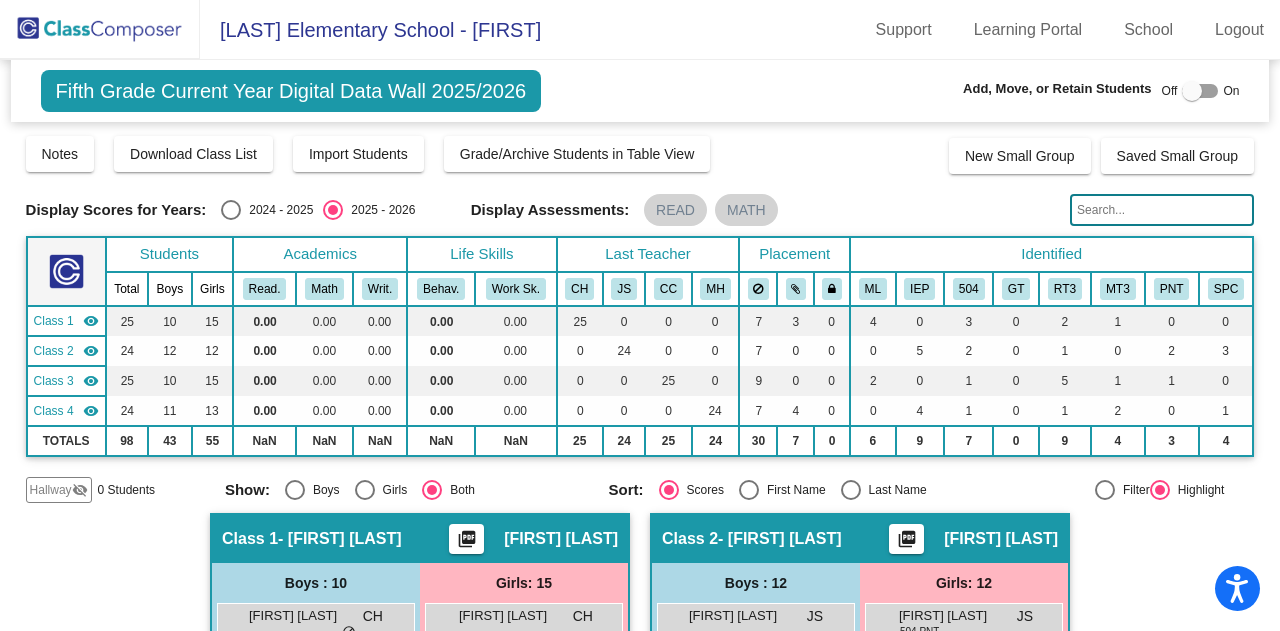 click 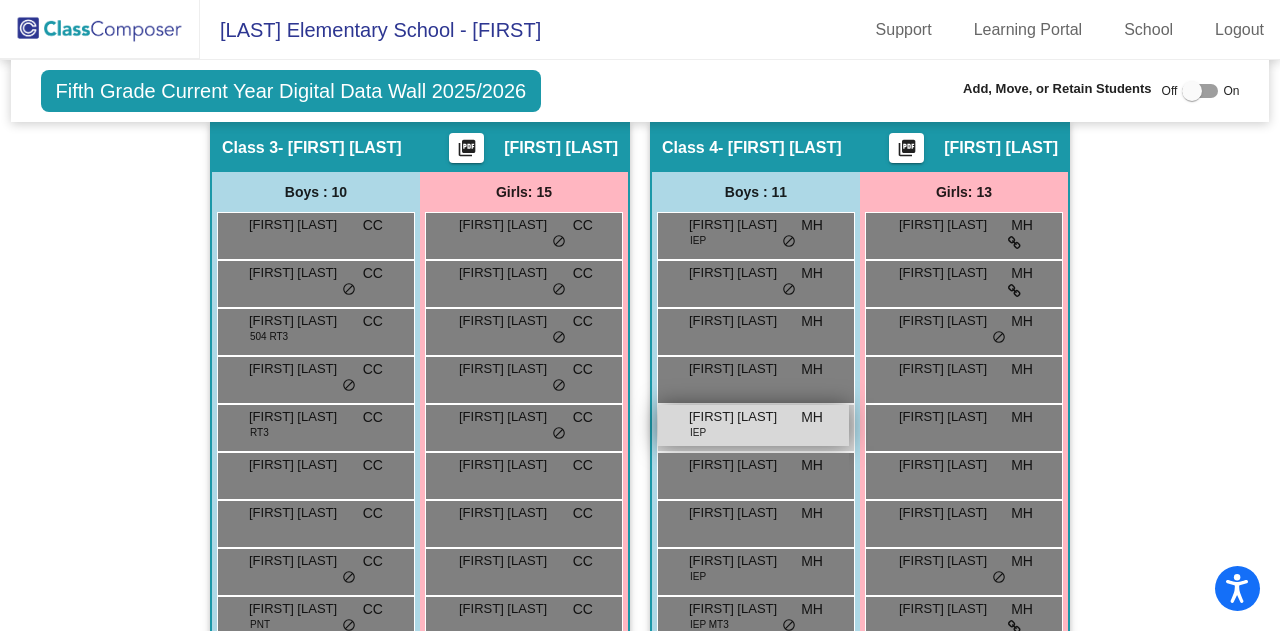 scroll, scrollTop: 1264, scrollLeft: 0, axis: vertical 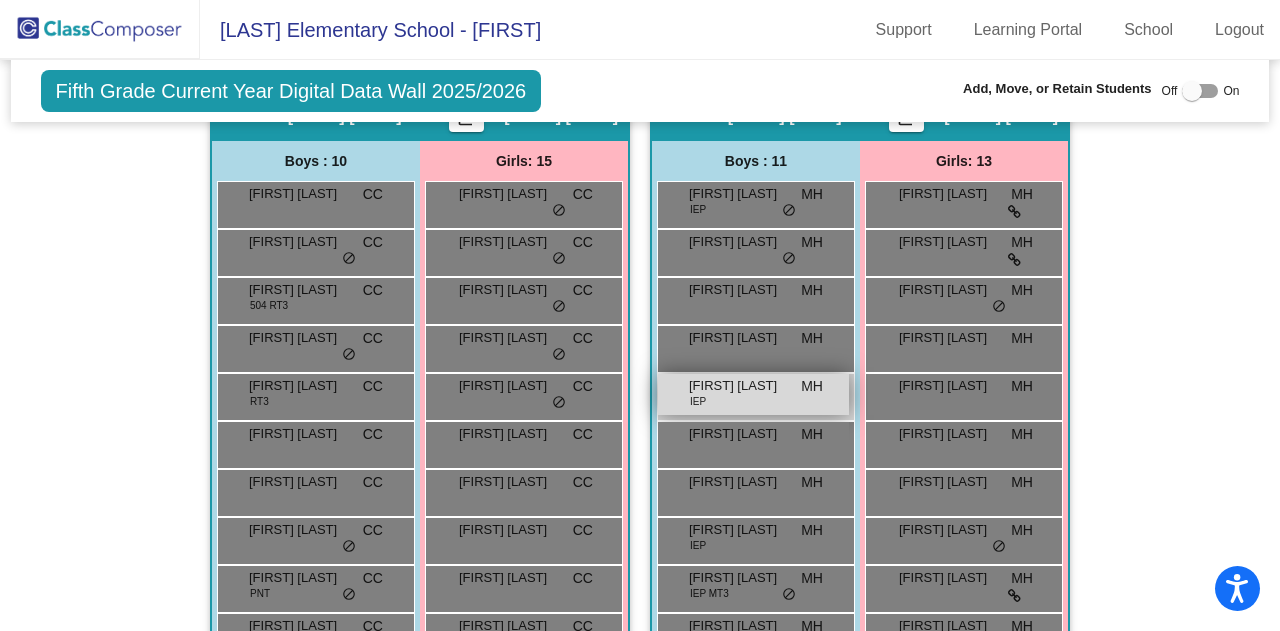 type on "wedding" 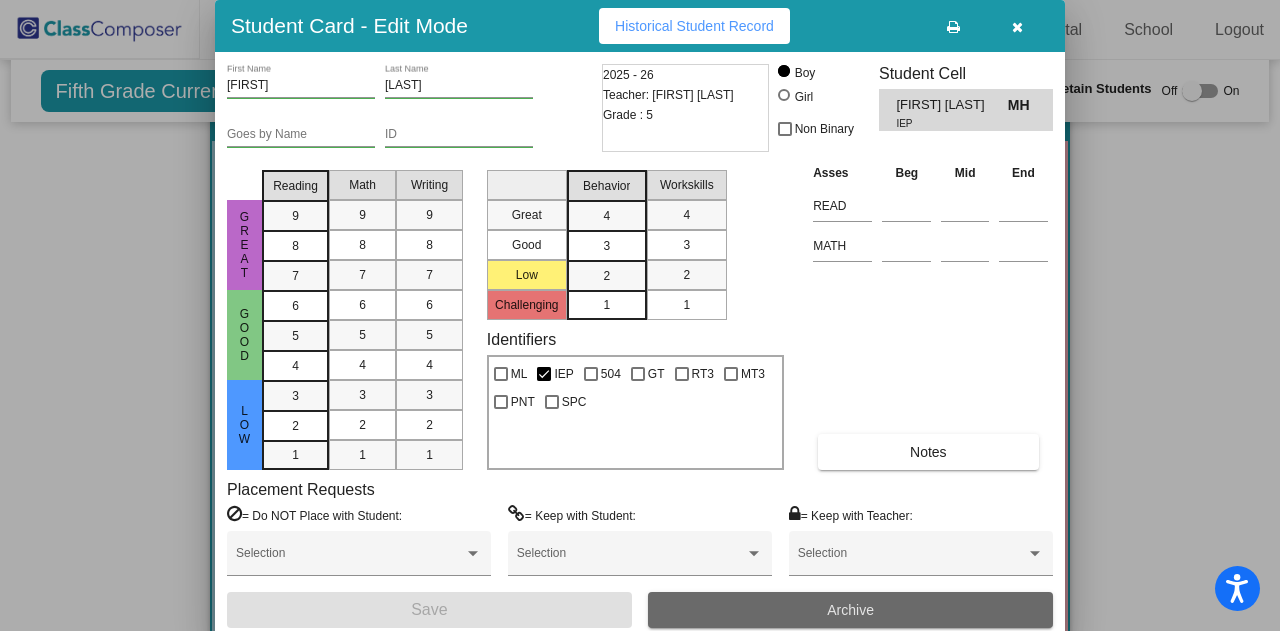 click on "Archive" at bounding box center (850, 610) 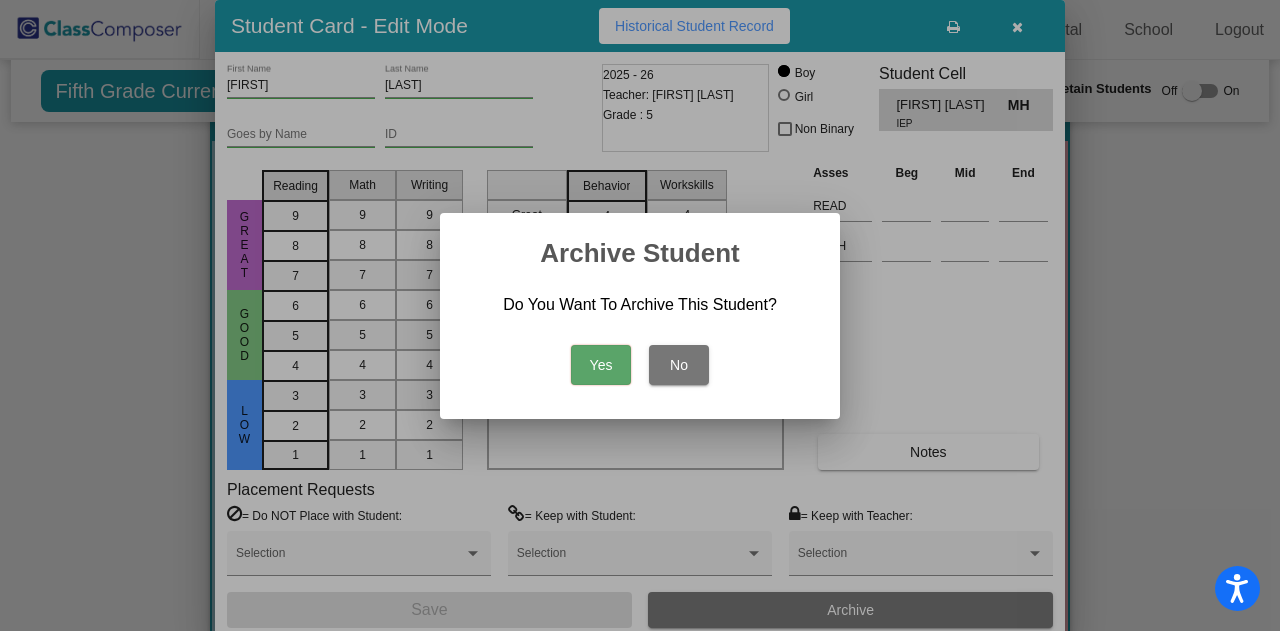 click on "Yes" at bounding box center (601, 365) 